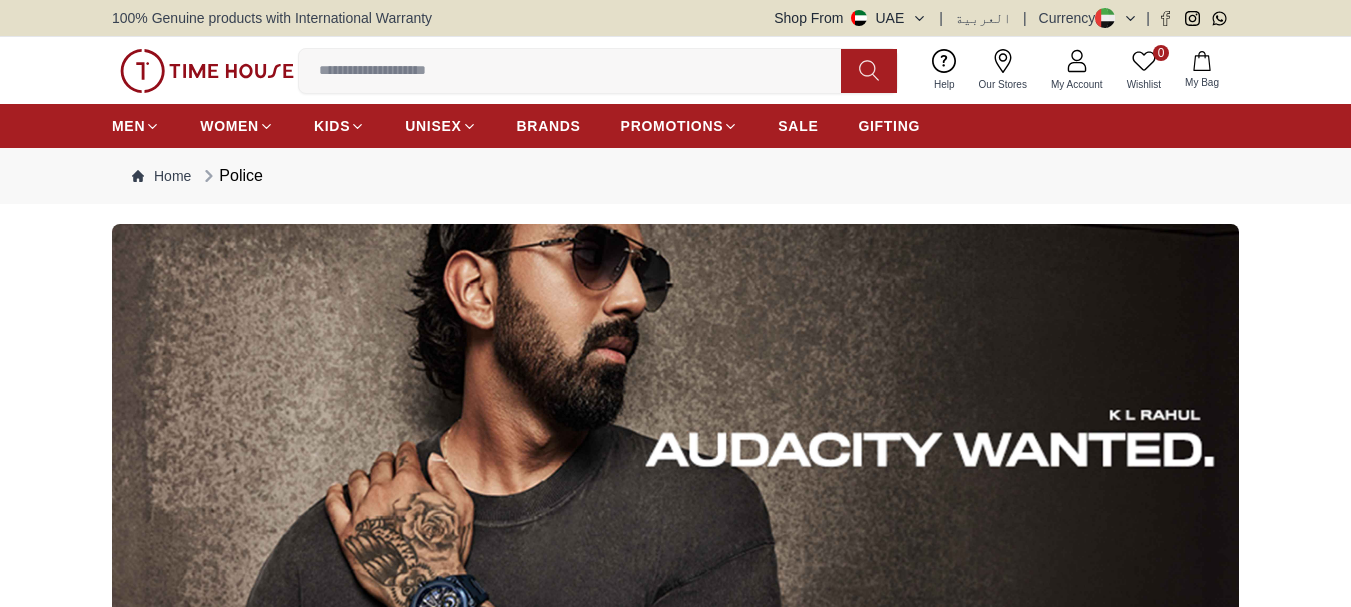 scroll, scrollTop: 0, scrollLeft: 0, axis: both 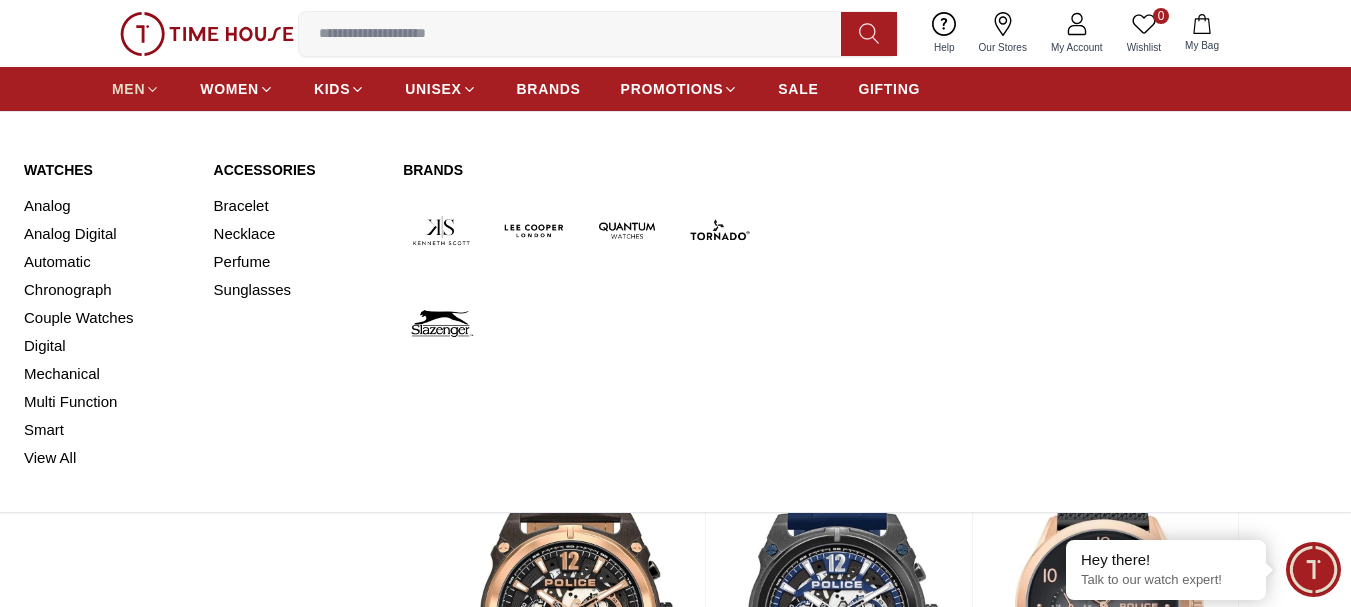 click on "MEN" at bounding box center [128, 89] 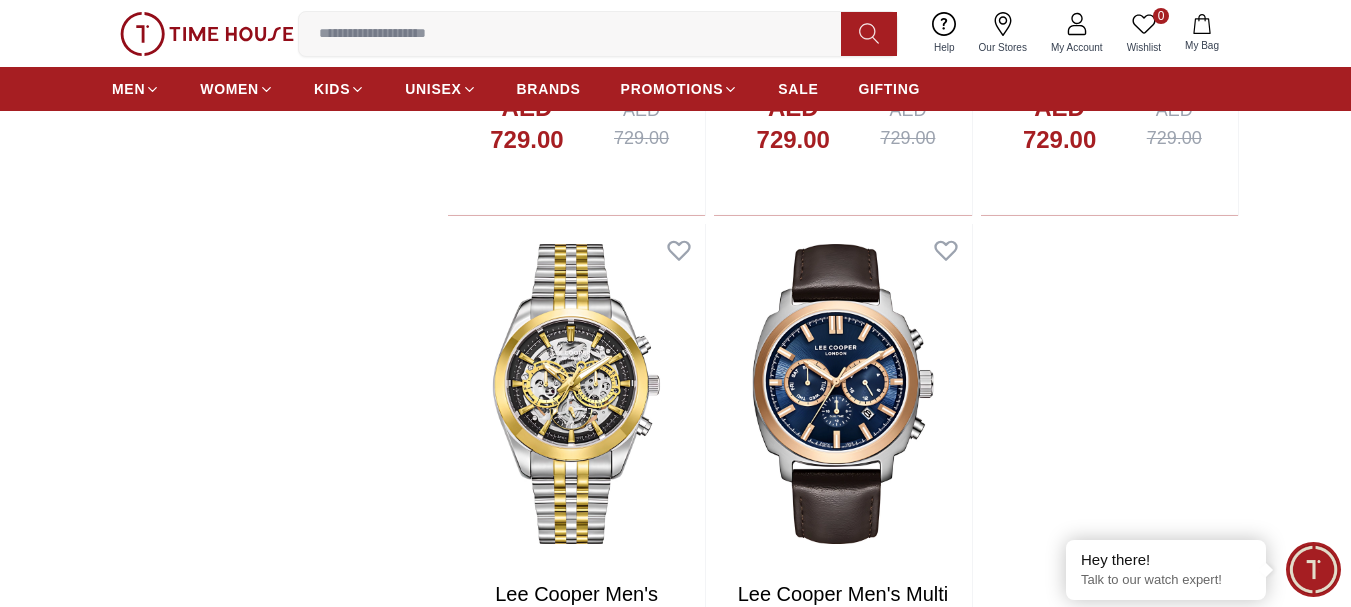 scroll, scrollTop: 3500, scrollLeft: 0, axis: vertical 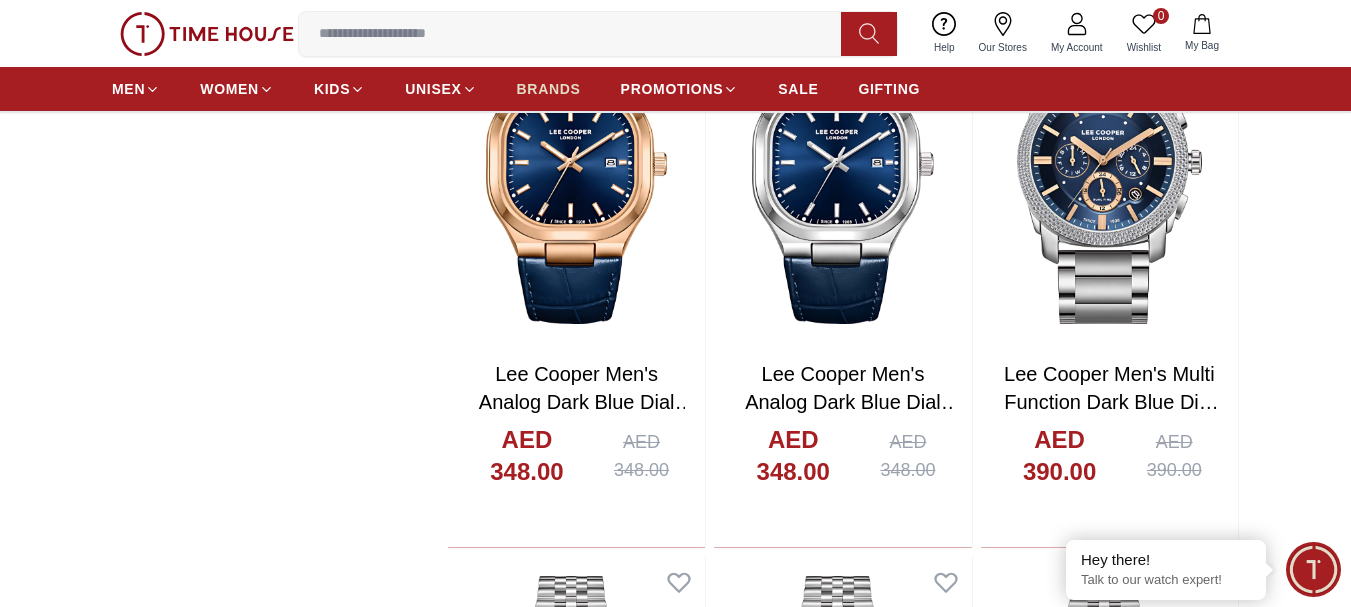 click on "BRANDS" at bounding box center (549, 89) 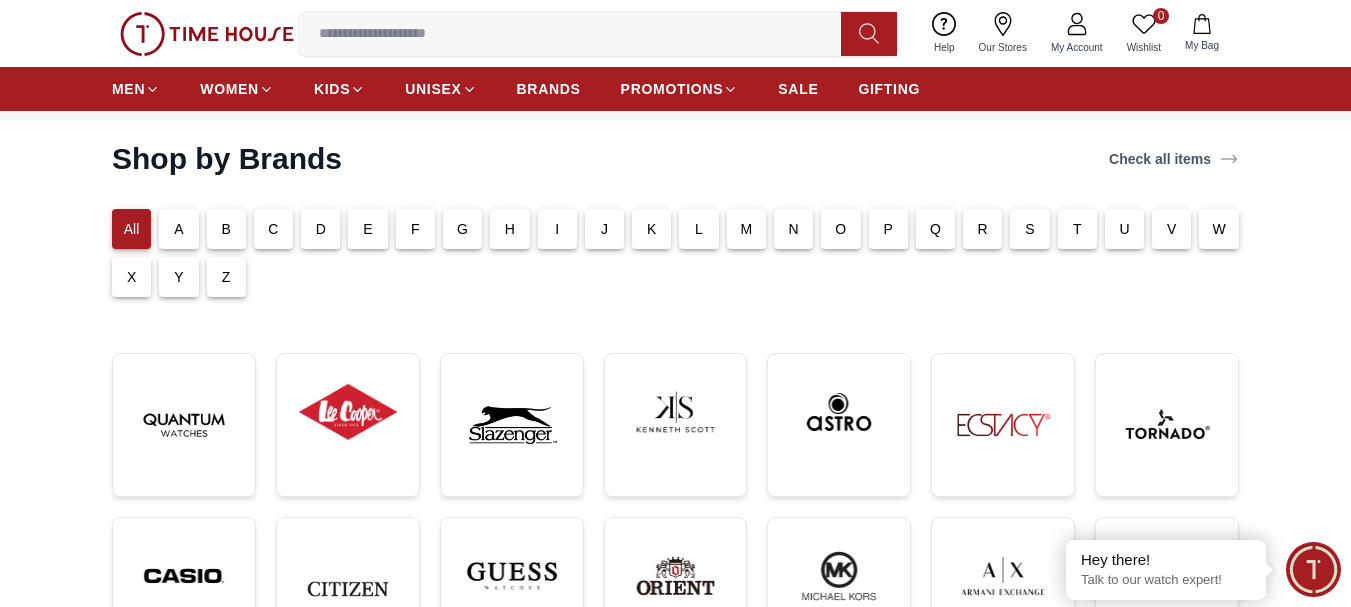 scroll, scrollTop: 200, scrollLeft: 0, axis: vertical 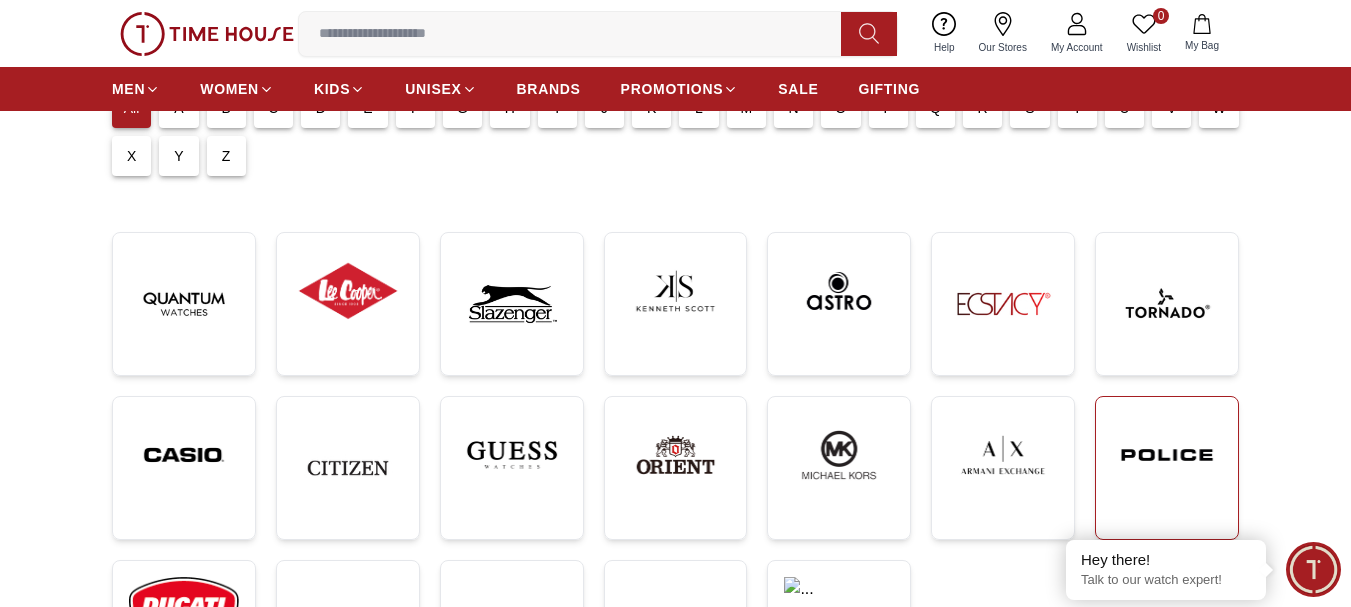 click at bounding box center [1167, 455] 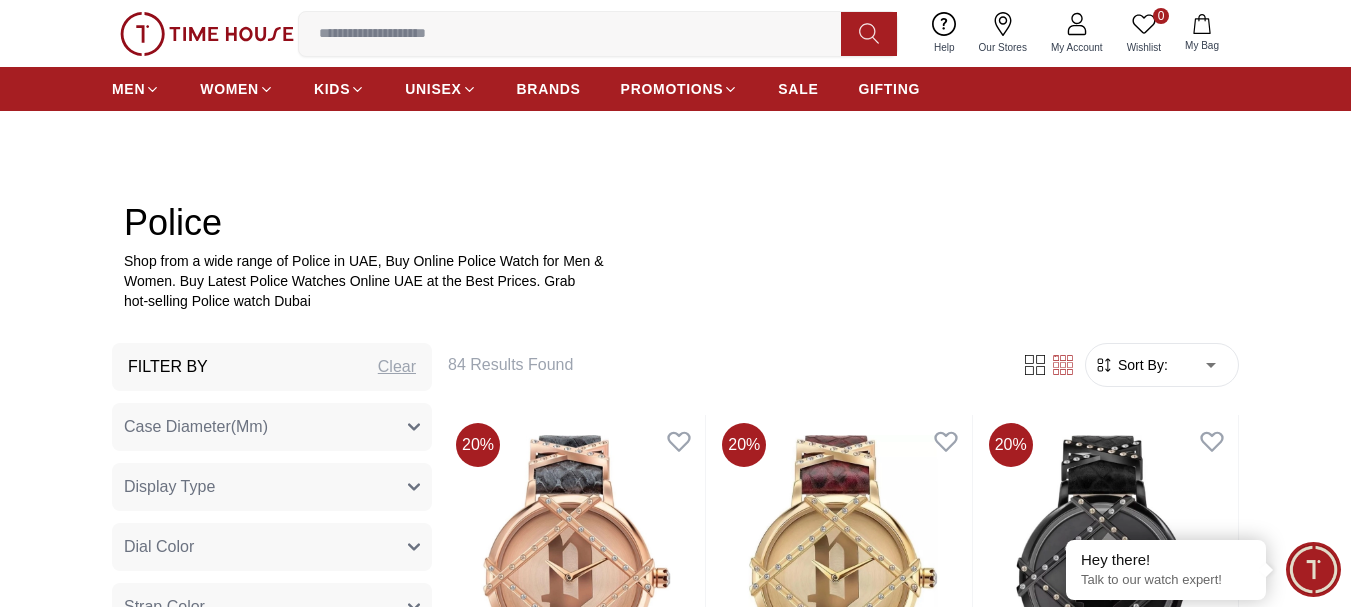 scroll, scrollTop: 700, scrollLeft: 0, axis: vertical 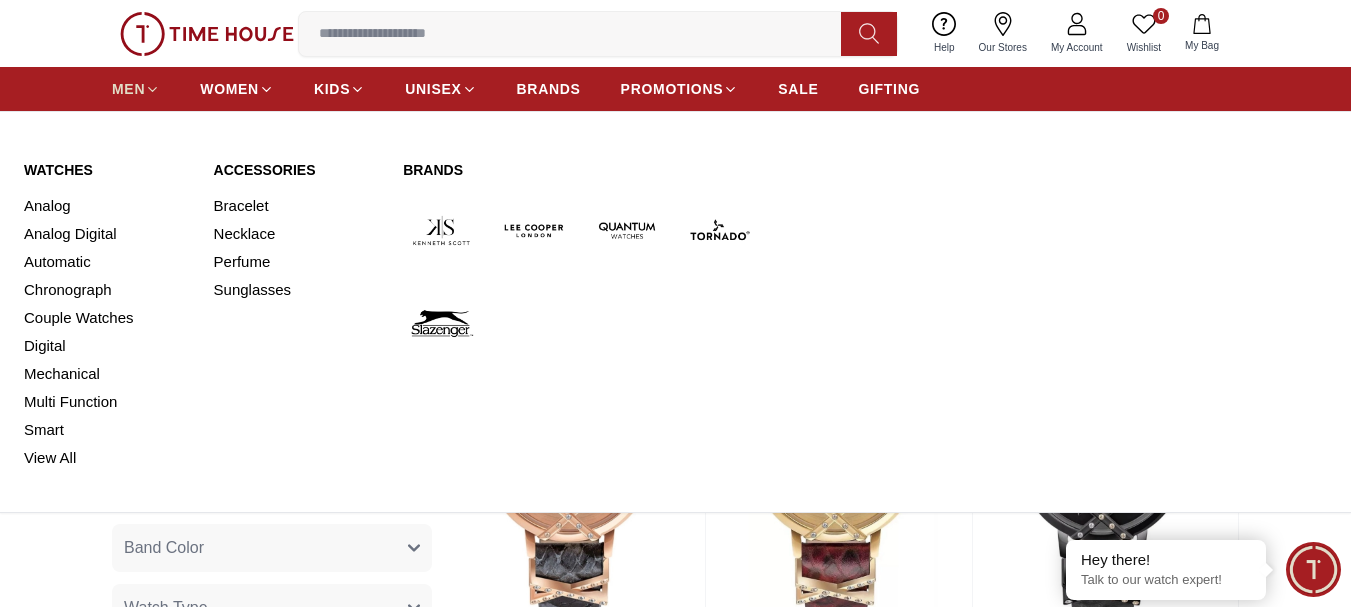 click on "MEN" at bounding box center [128, 89] 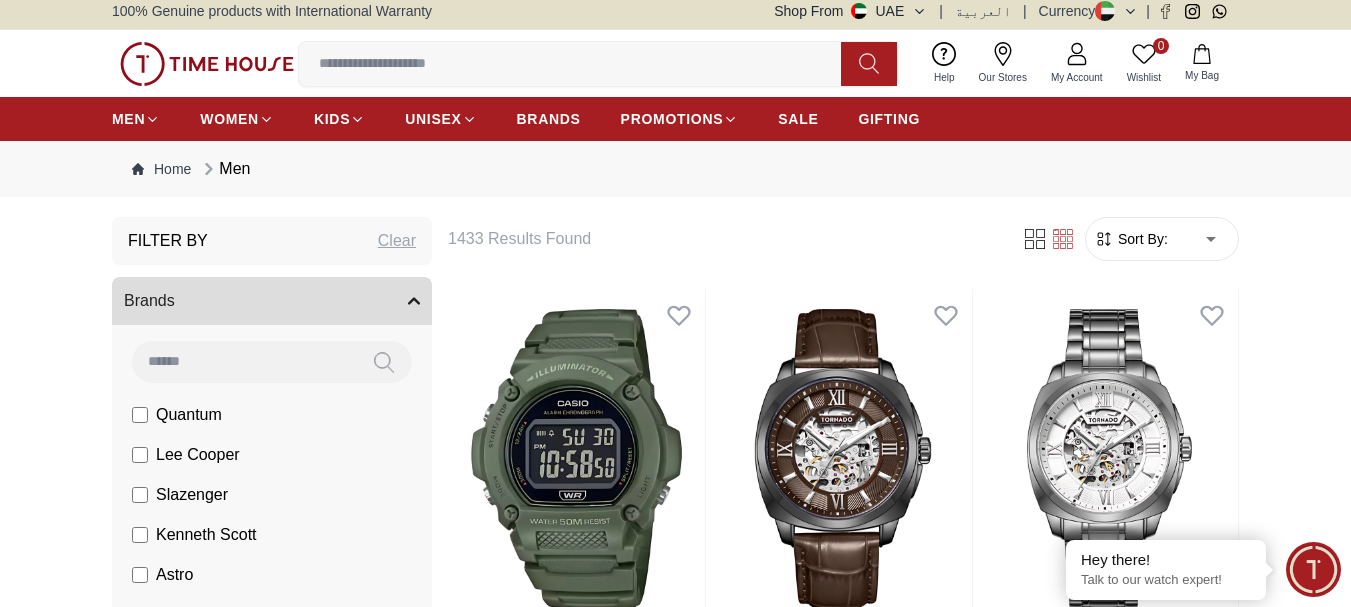 scroll, scrollTop: 0, scrollLeft: 0, axis: both 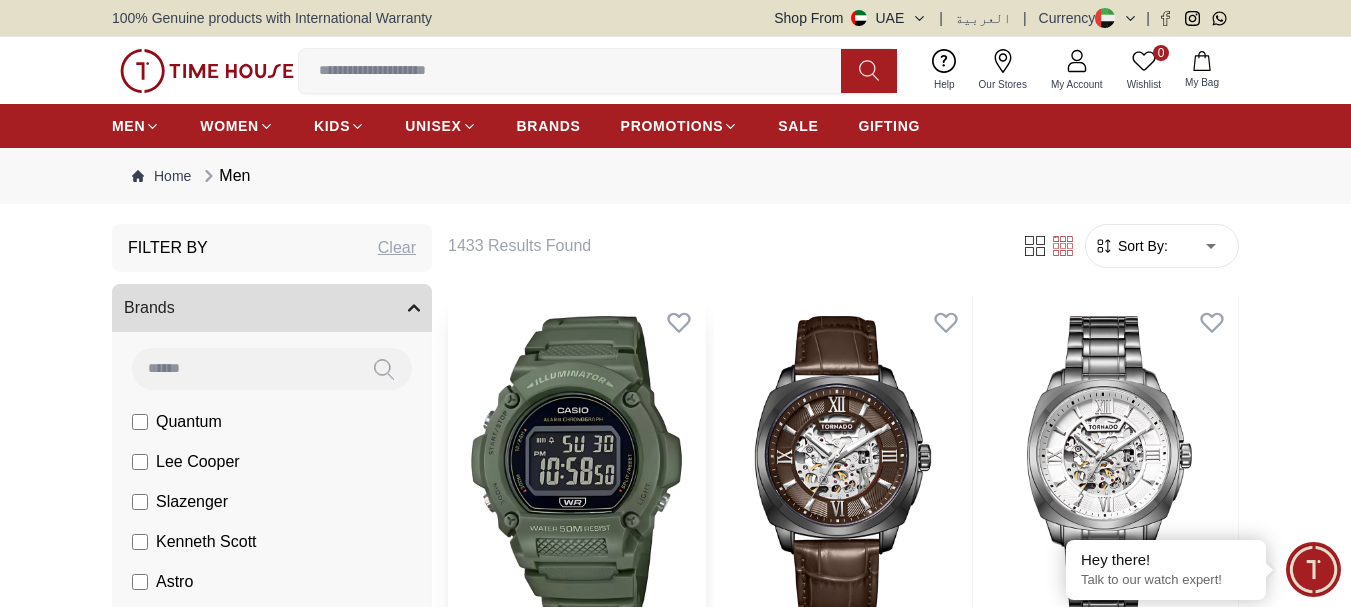 click at bounding box center (576, 466) 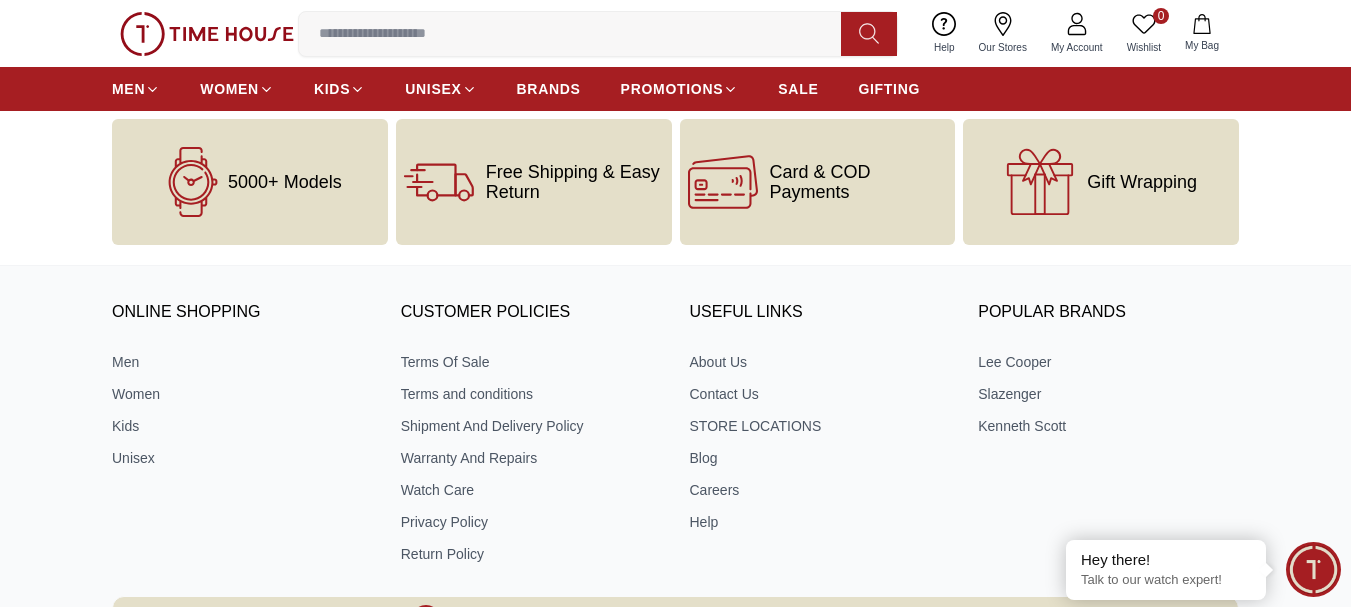 scroll, scrollTop: 2500, scrollLeft: 0, axis: vertical 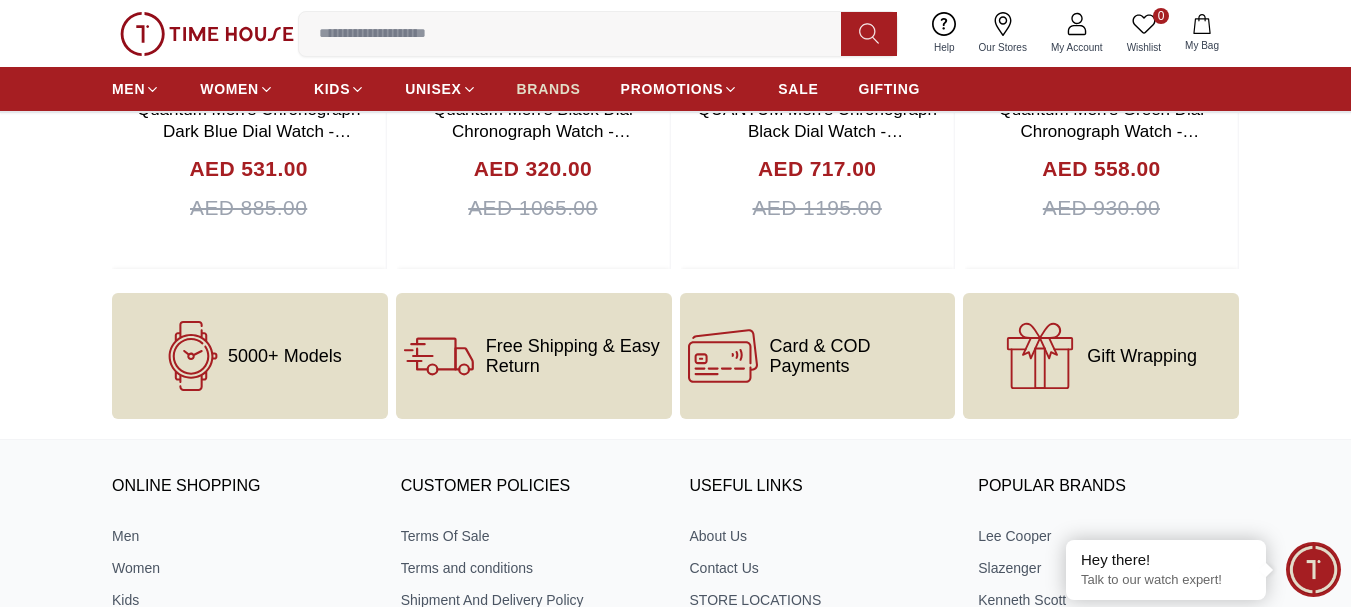 click on "BRANDS" at bounding box center (549, 89) 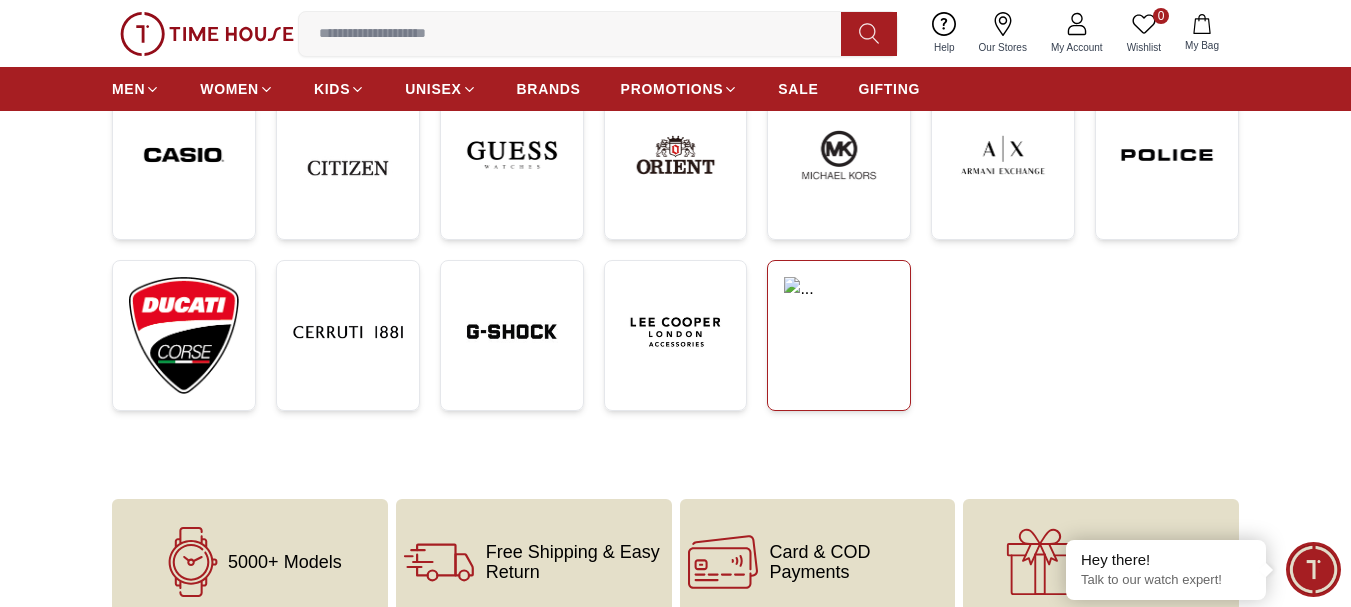 scroll, scrollTop: 300, scrollLeft: 0, axis: vertical 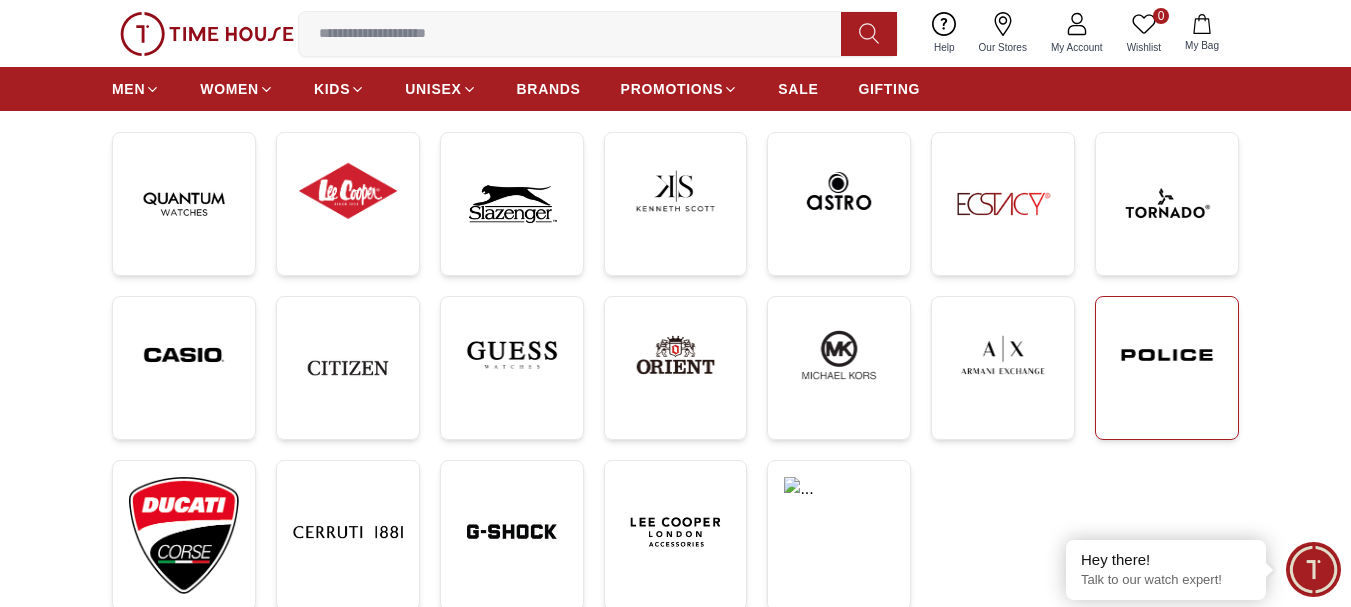 click at bounding box center (1167, 355) 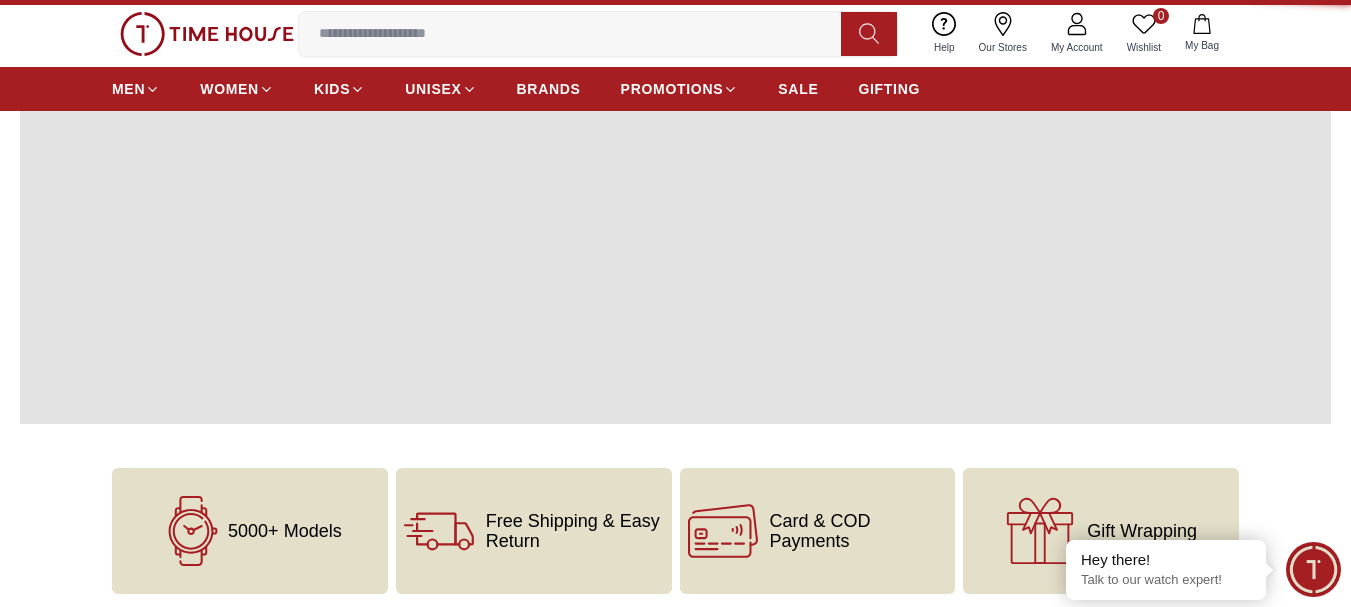 scroll, scrollTop: 0, scrollLeft: 0, axis: both 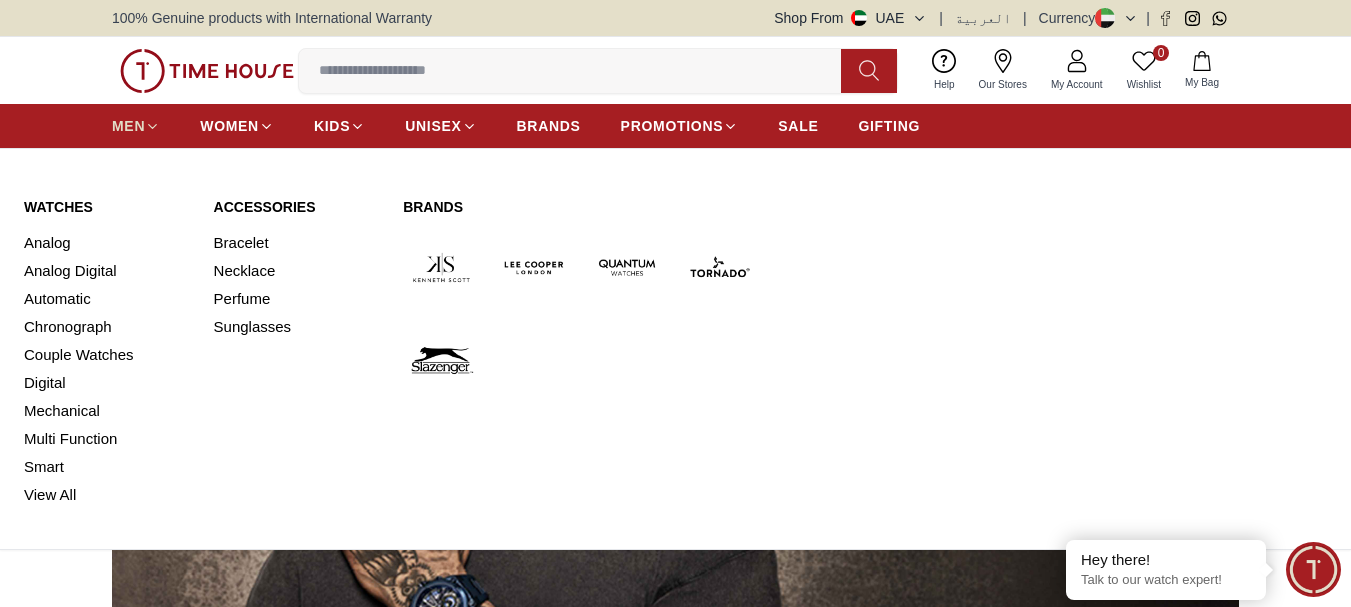 click on "MEN" at bounding box center (128, 126) 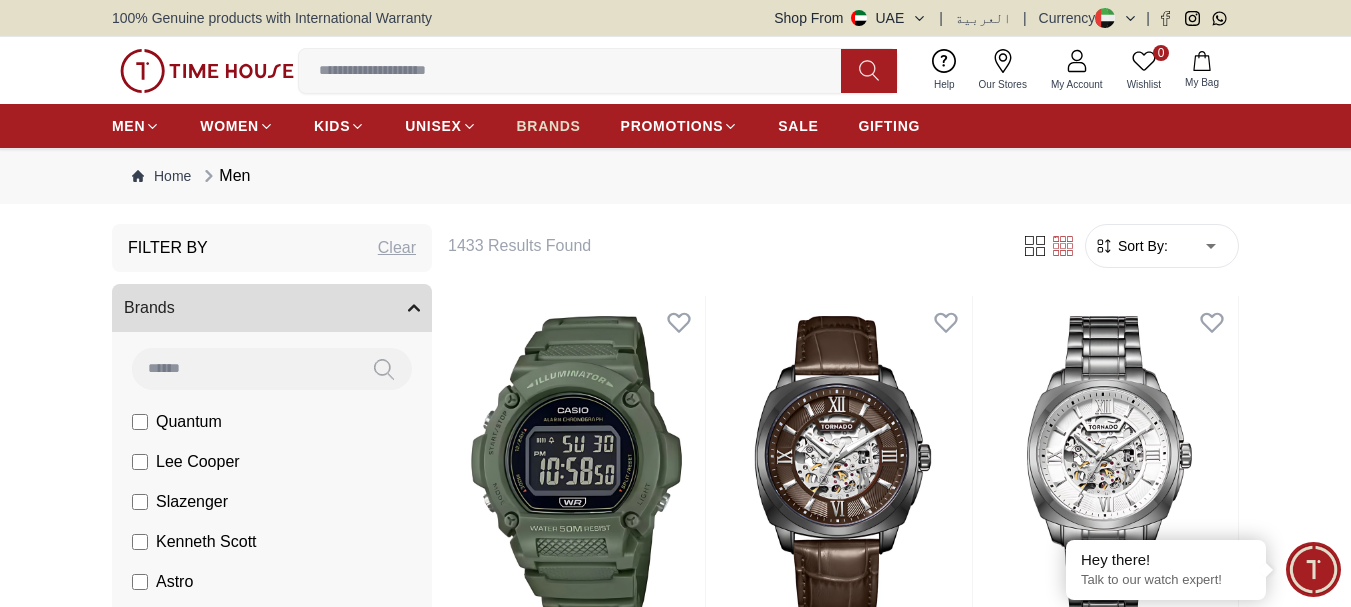 click on "BRANDS" at bounding box center [549, 126] 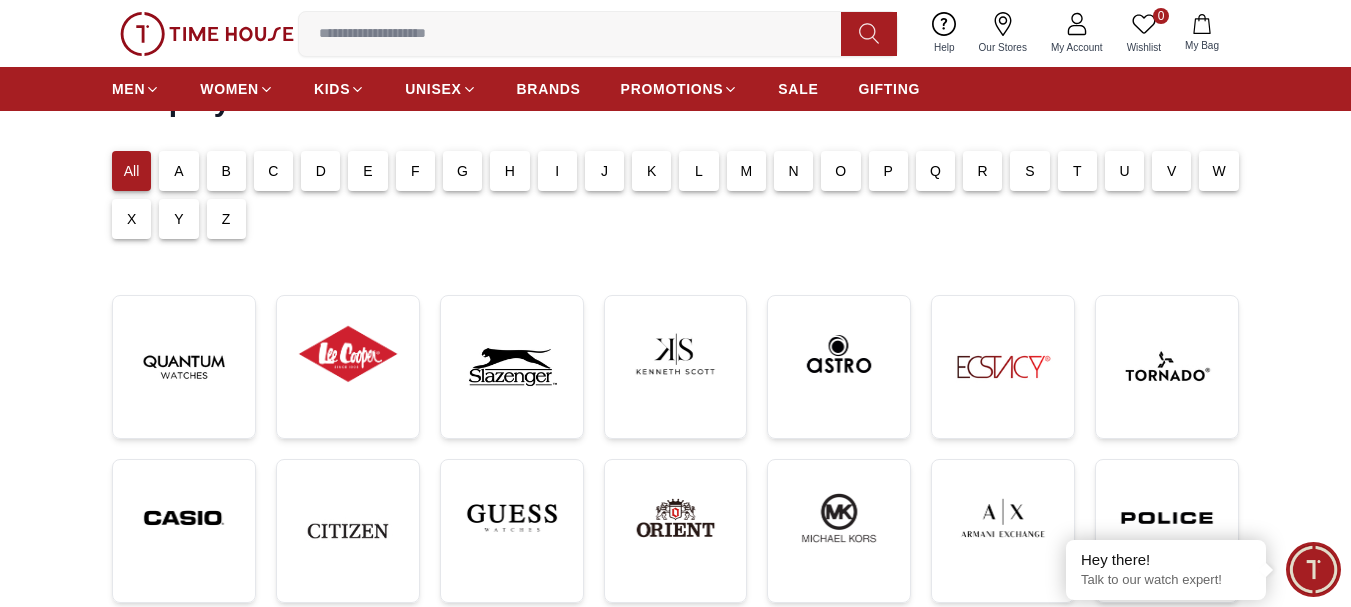 scroll, scrollTop: 300, scrollLeft: 0, axis: vertical 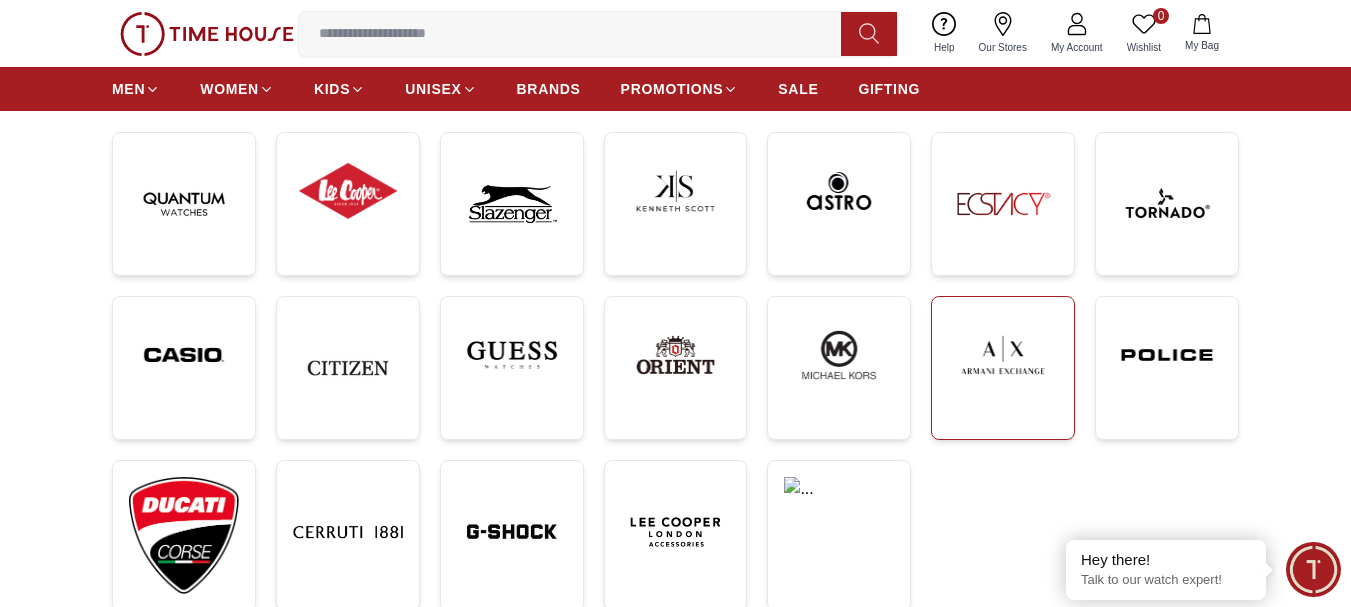 click at bounding box center [1003, 355] 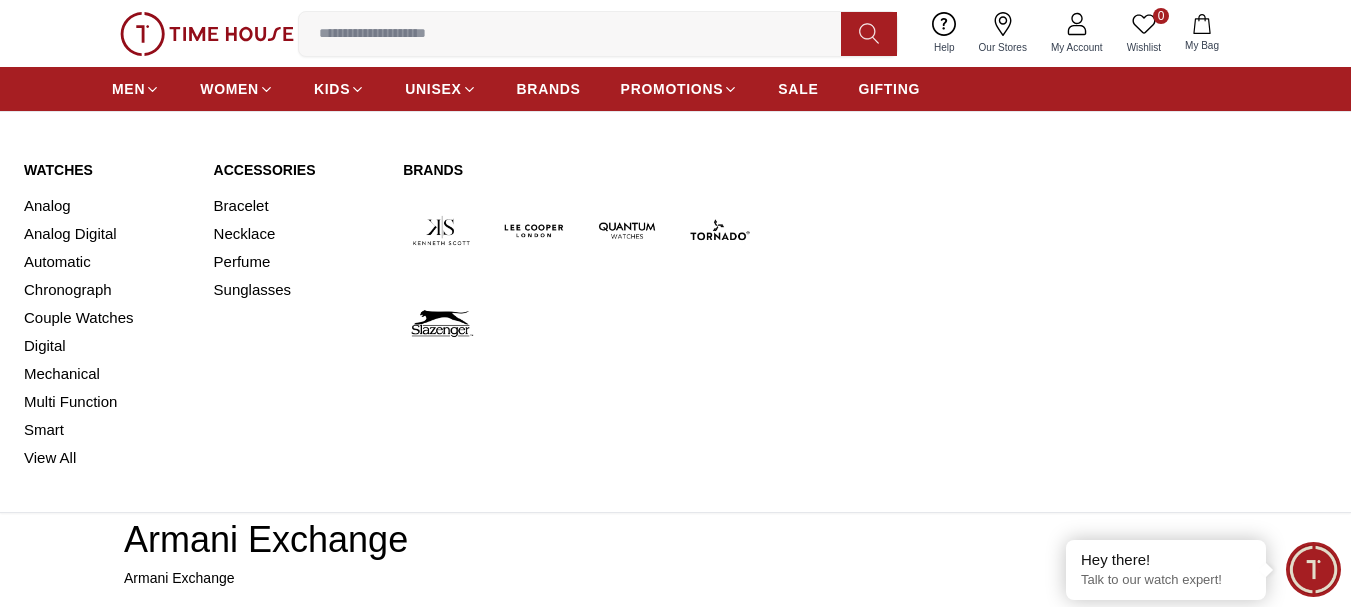 scroll, scrollTop: 600, scrollLeft: 0, axis: vertical 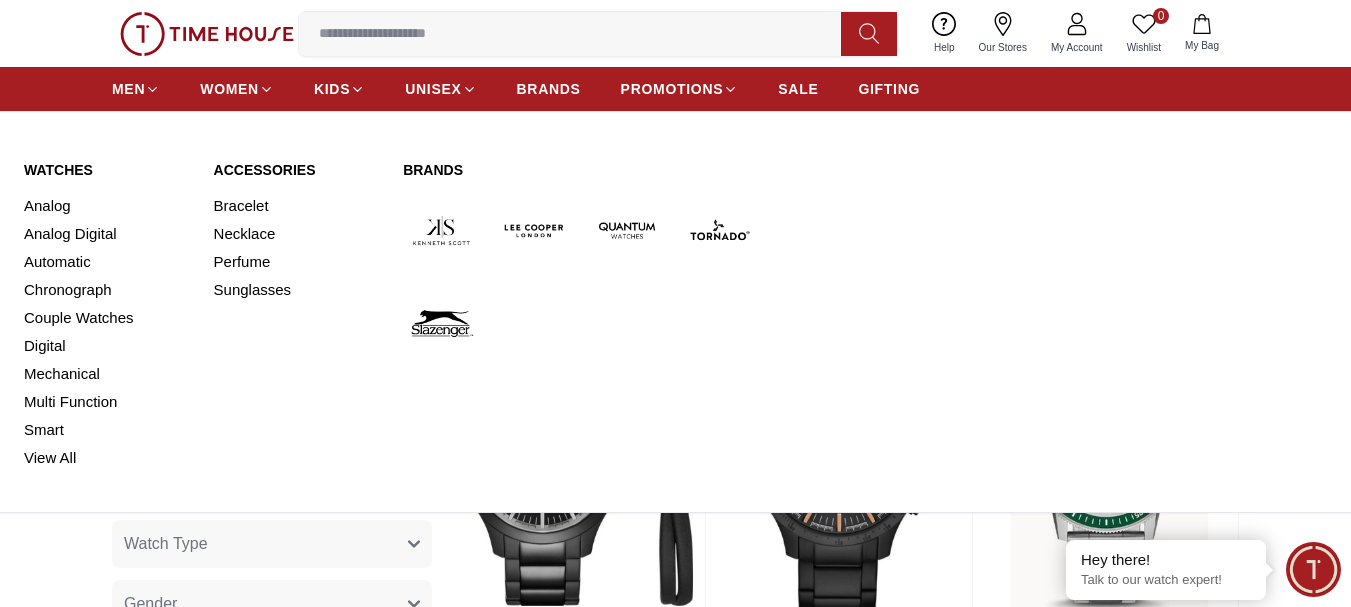 click at bounding box center [441, 323] 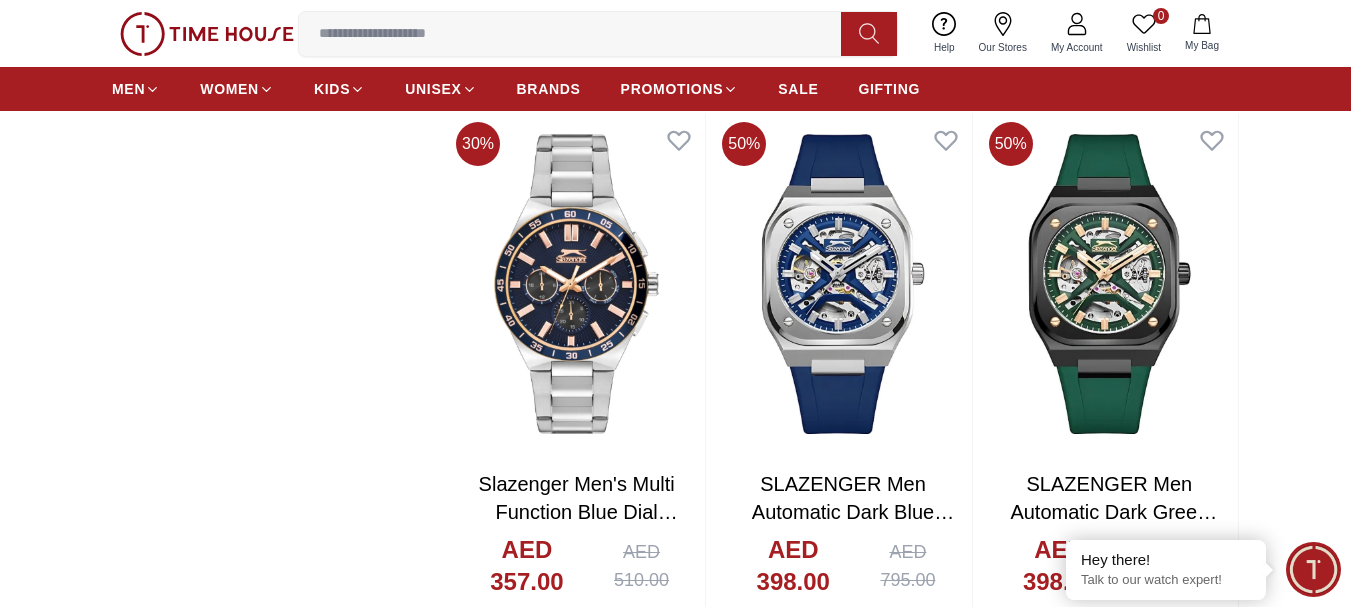 scroll, scrollTop: 3000, scrollLeft: 0, axis: vertical 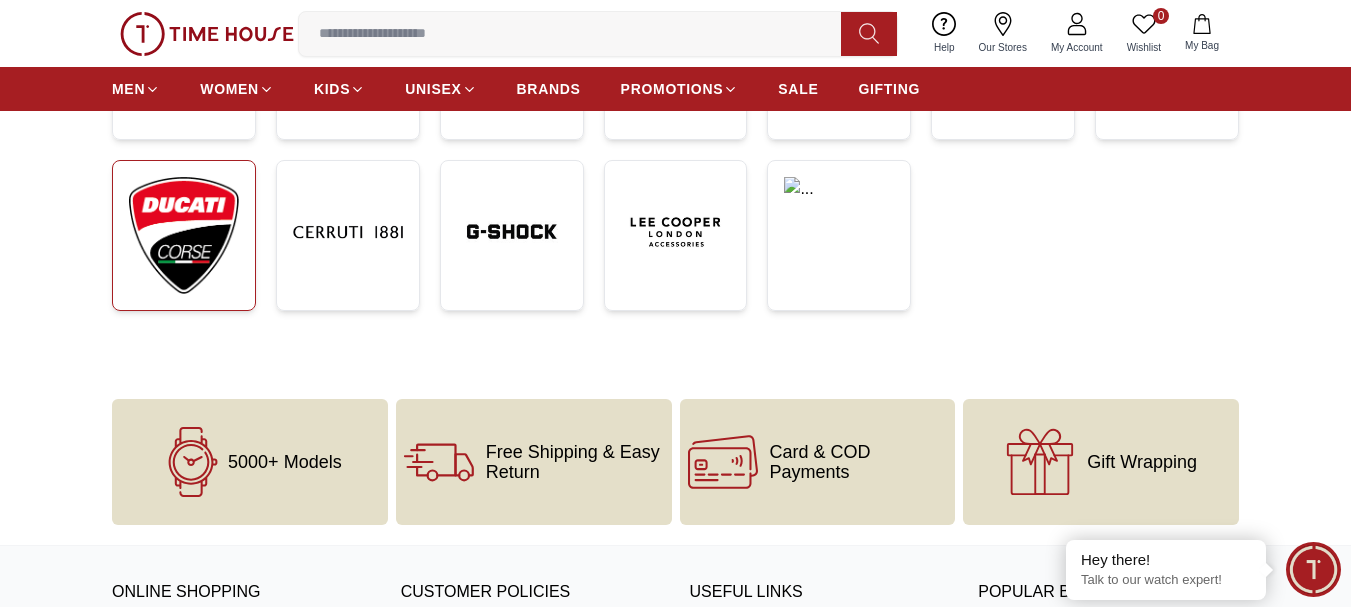 click at bounding box center (184, 235) 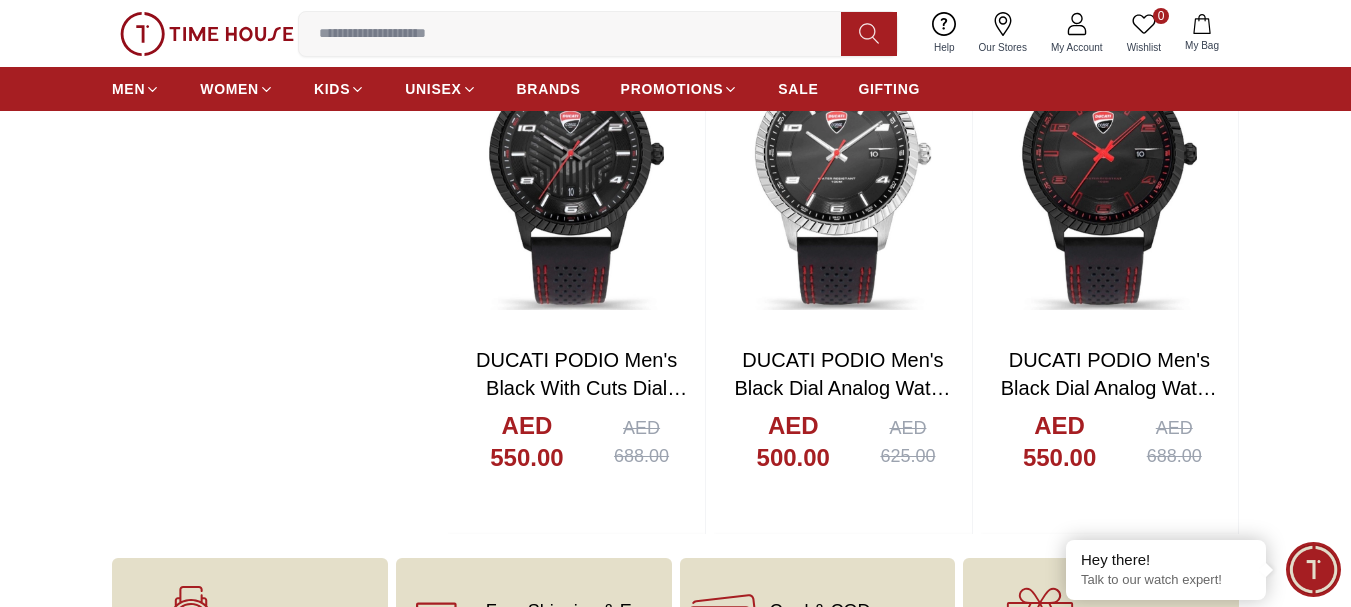 scroll, scrollTop: 4000, scrollLeft: 0, axis: vertical 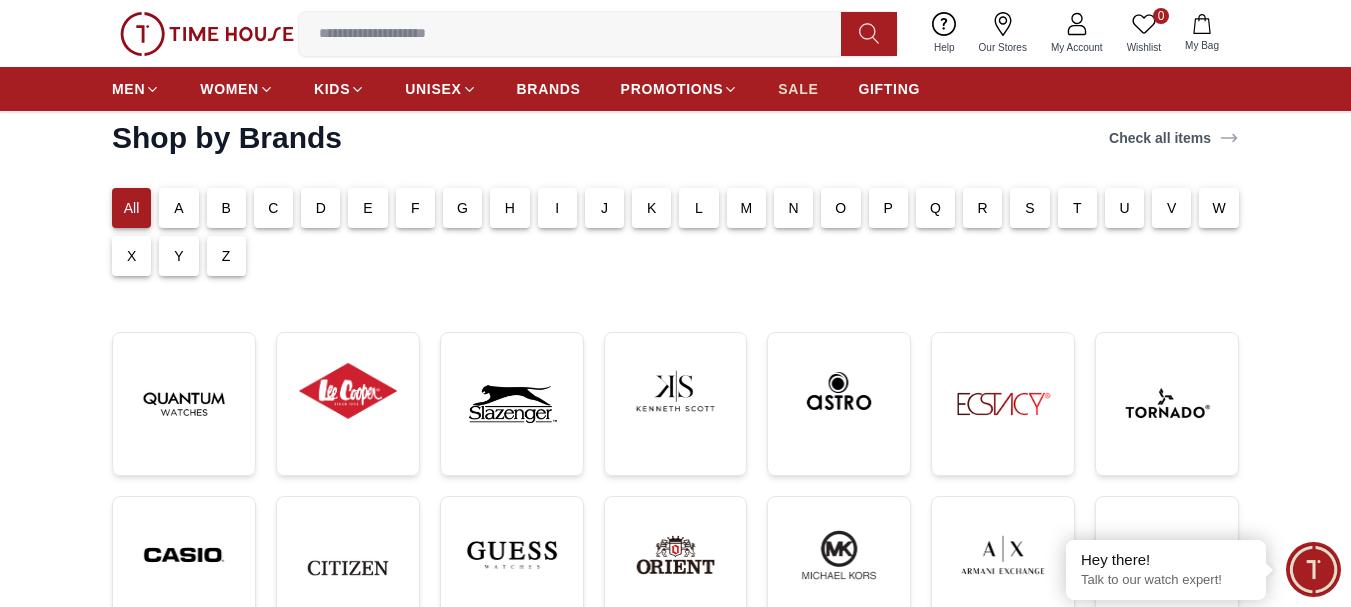 click on "SALE" at bounding box center (798, 89) 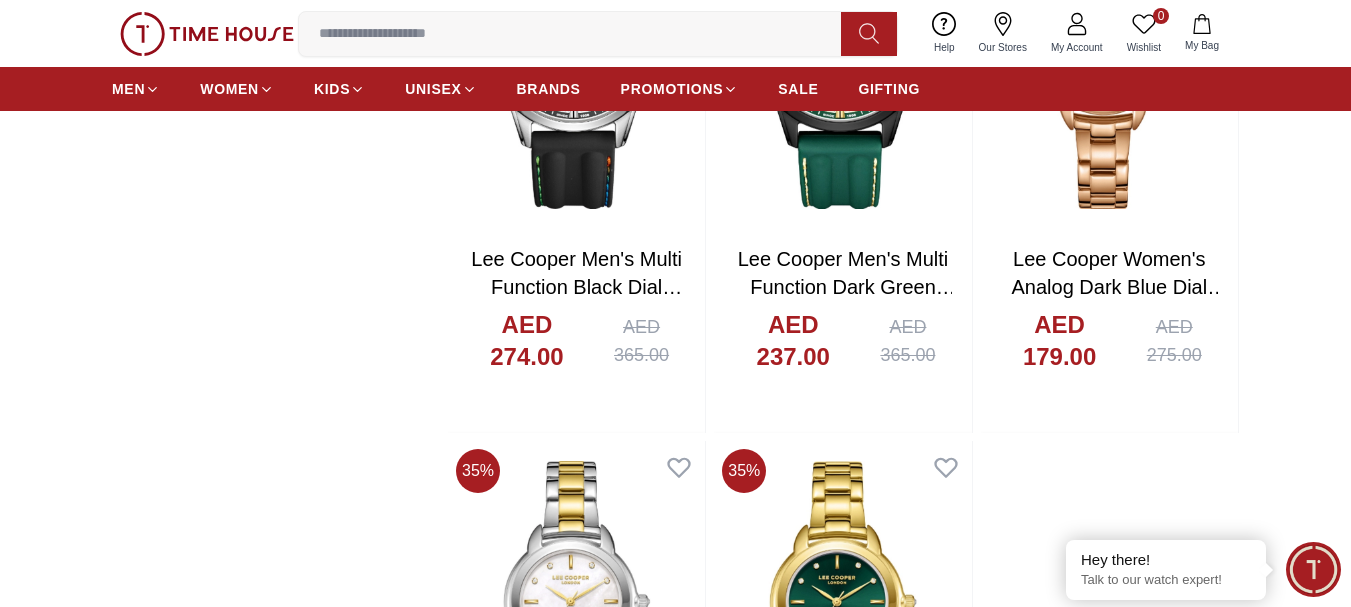 scroll, scrollTop: 3400, scrollLeft: 0, axis: vertical 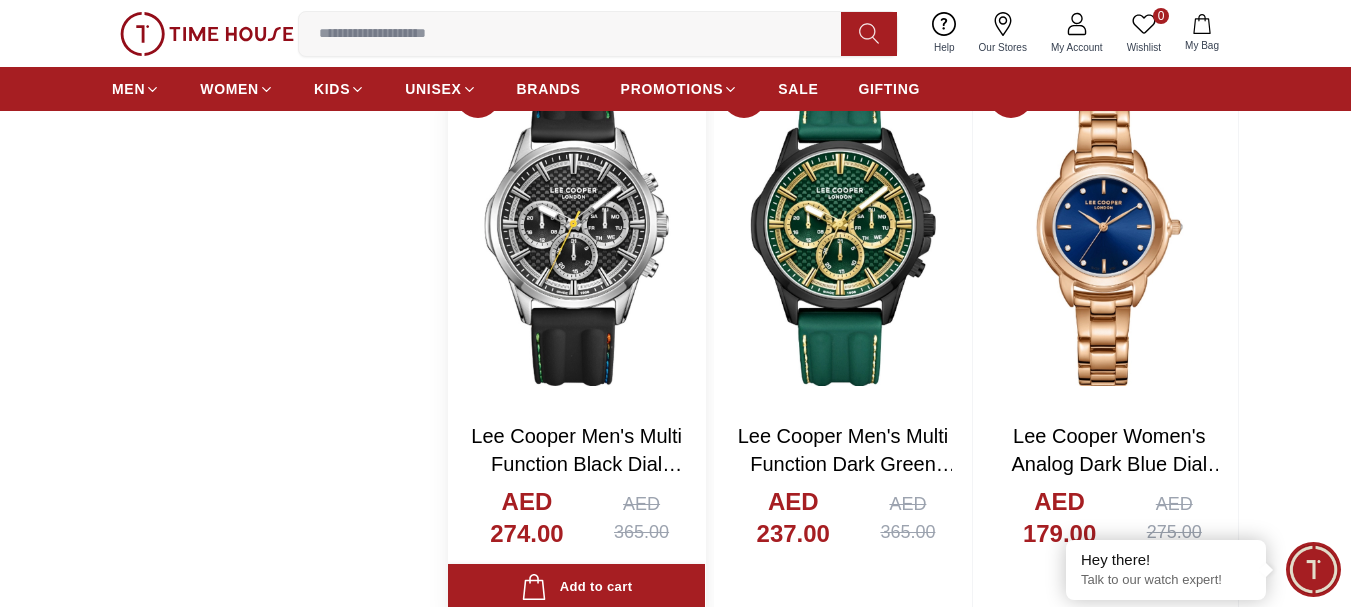 click at bounding box center [576, 236] 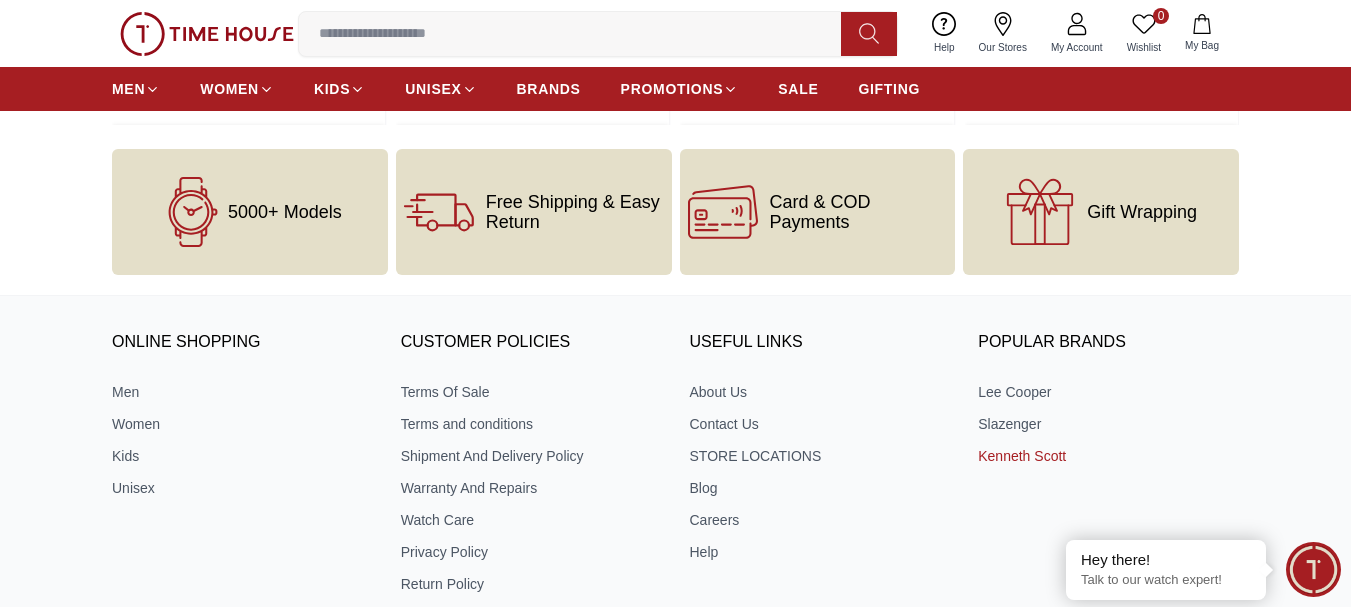 scroll, scrollTop: 2500, scrollLeft: 0, axis: vertical 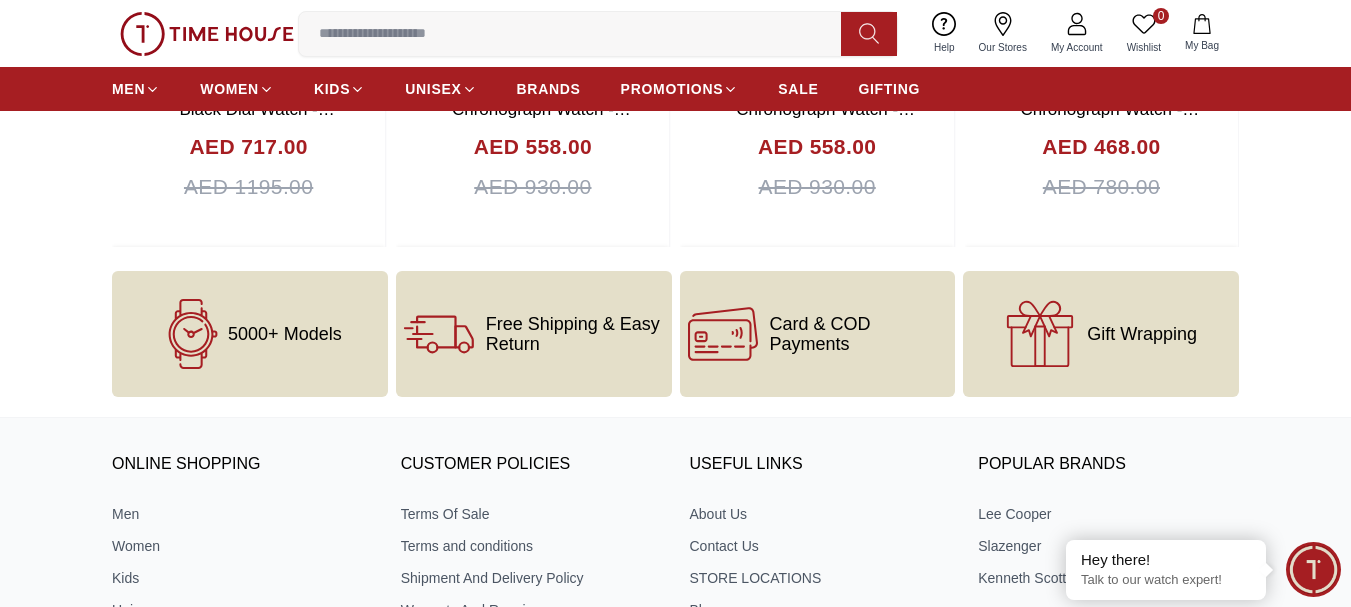 click 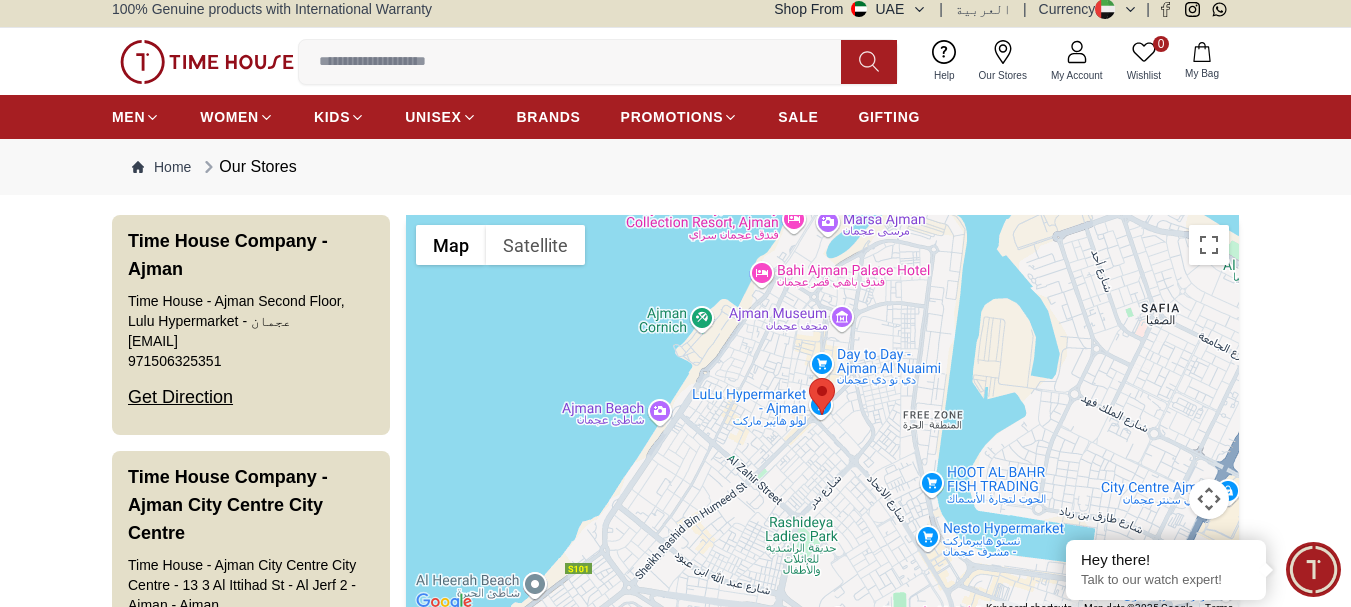 scroll, scrollTop: 0, scrollLeft: 0, axis: both 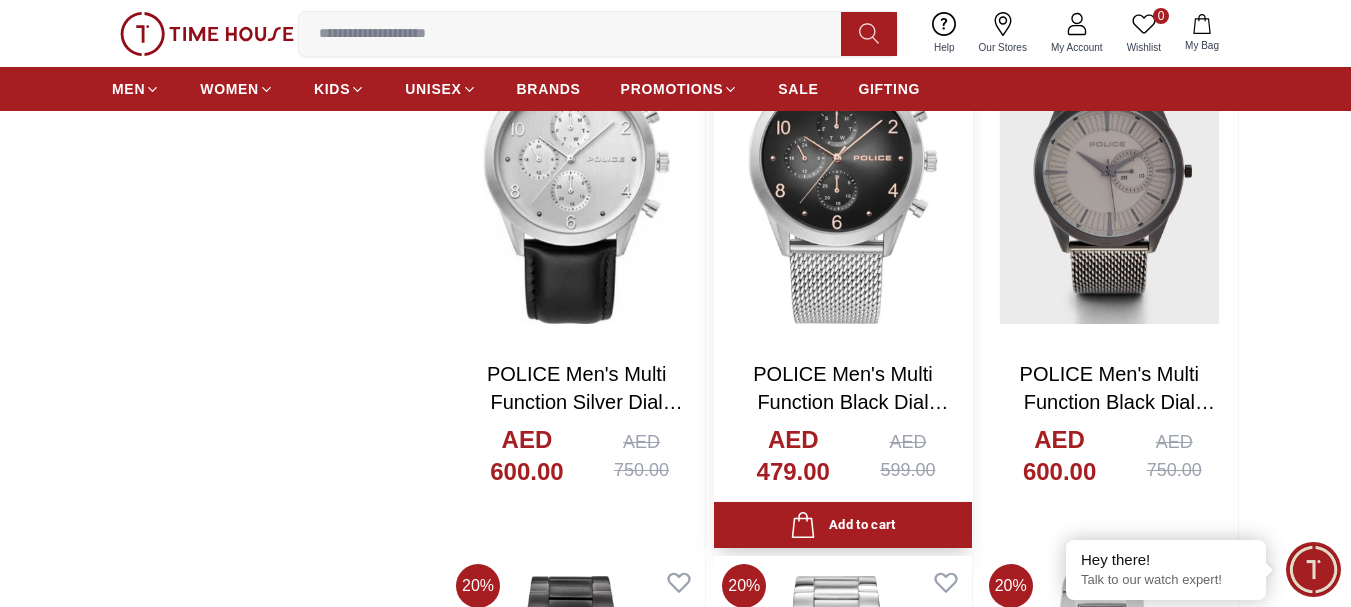 click at bounding box center [842, 174] 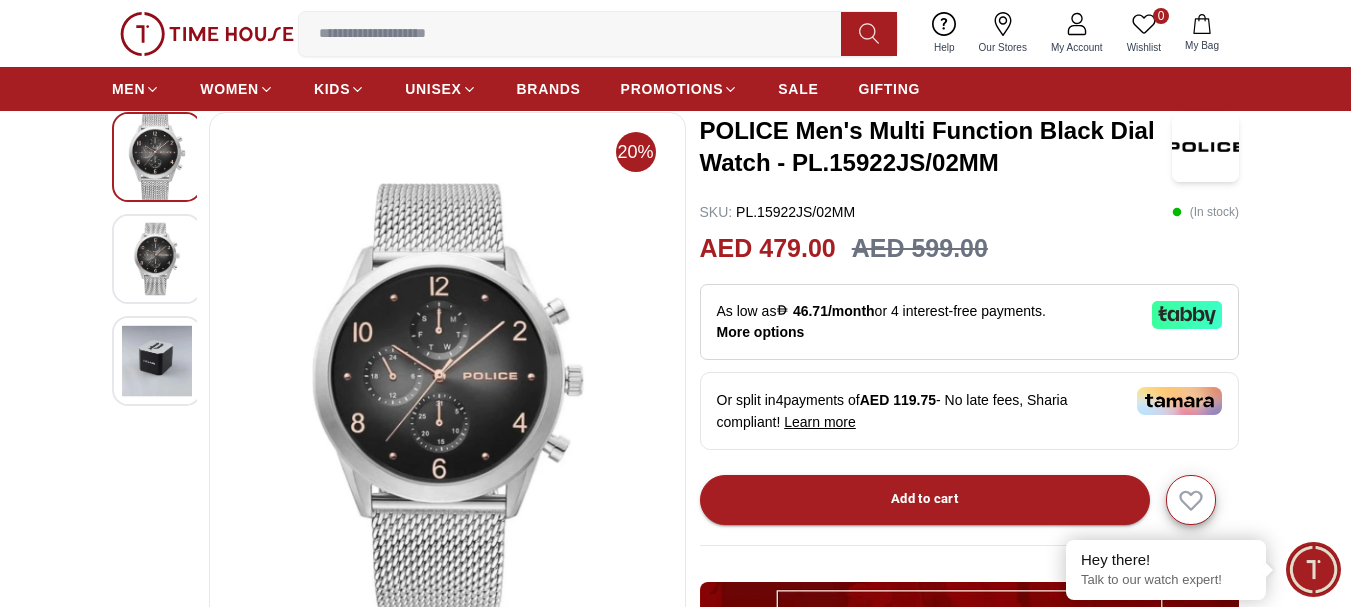 scroll, scrollTop: 300, scrollLeft: 0, axis: vertical 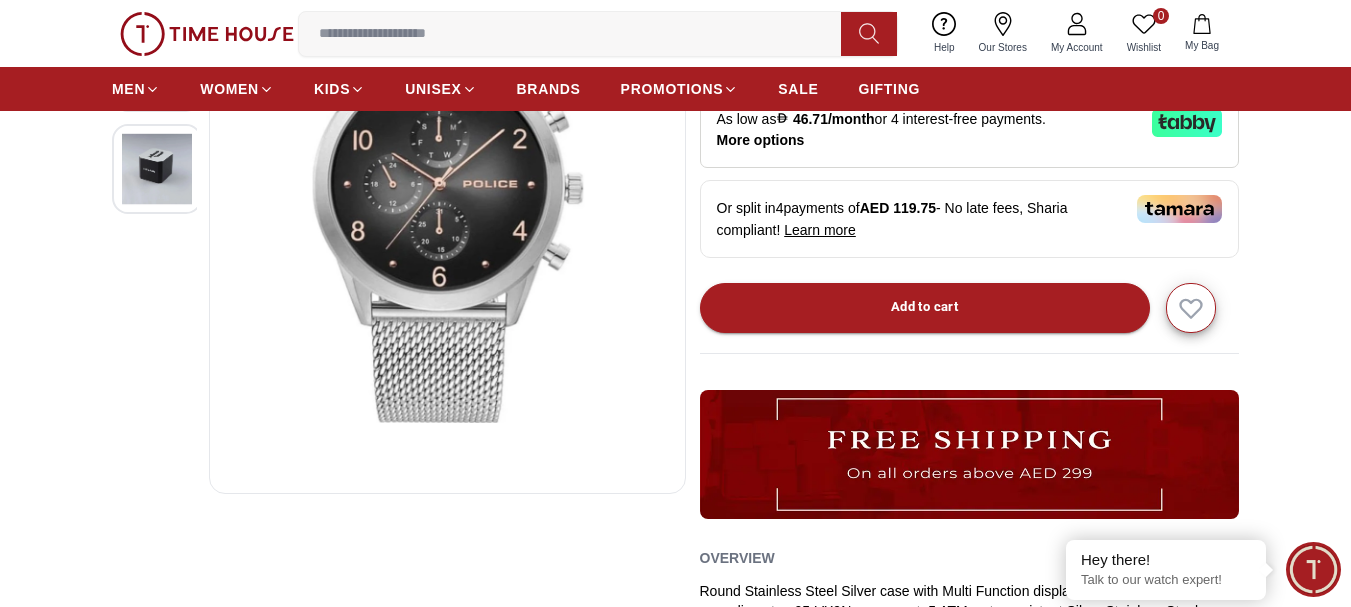 click at bounding box center [1179, 209] 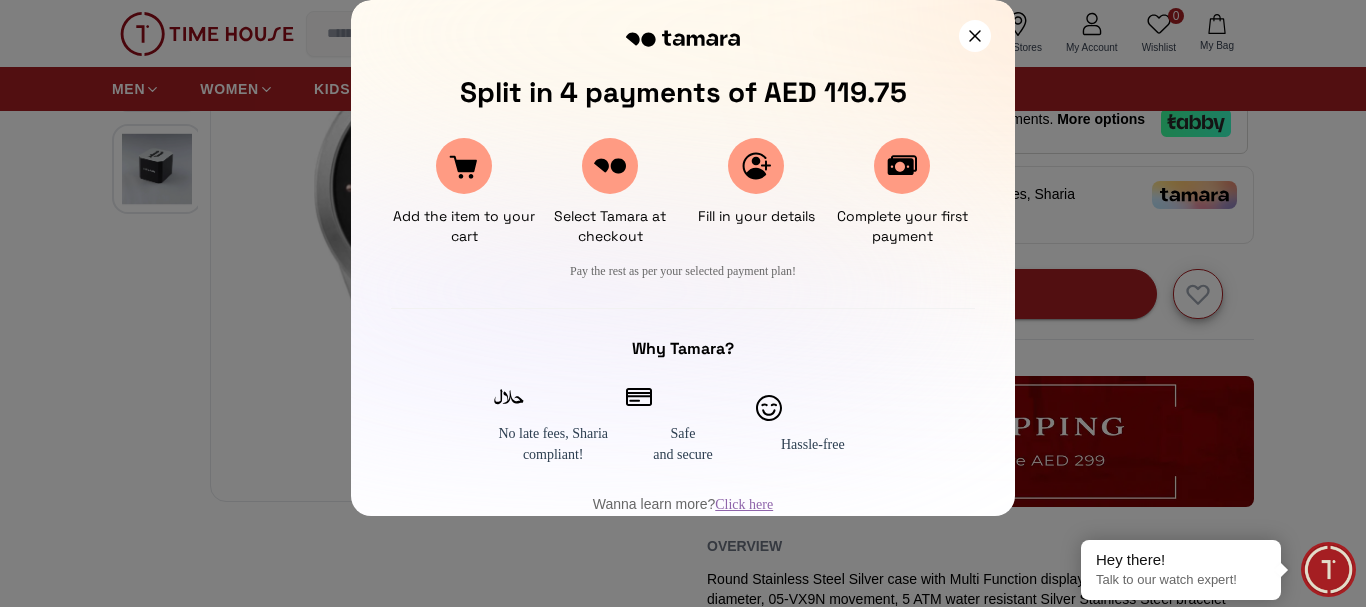 click on "Add the item to your cart" at bounding box center (464, 226) 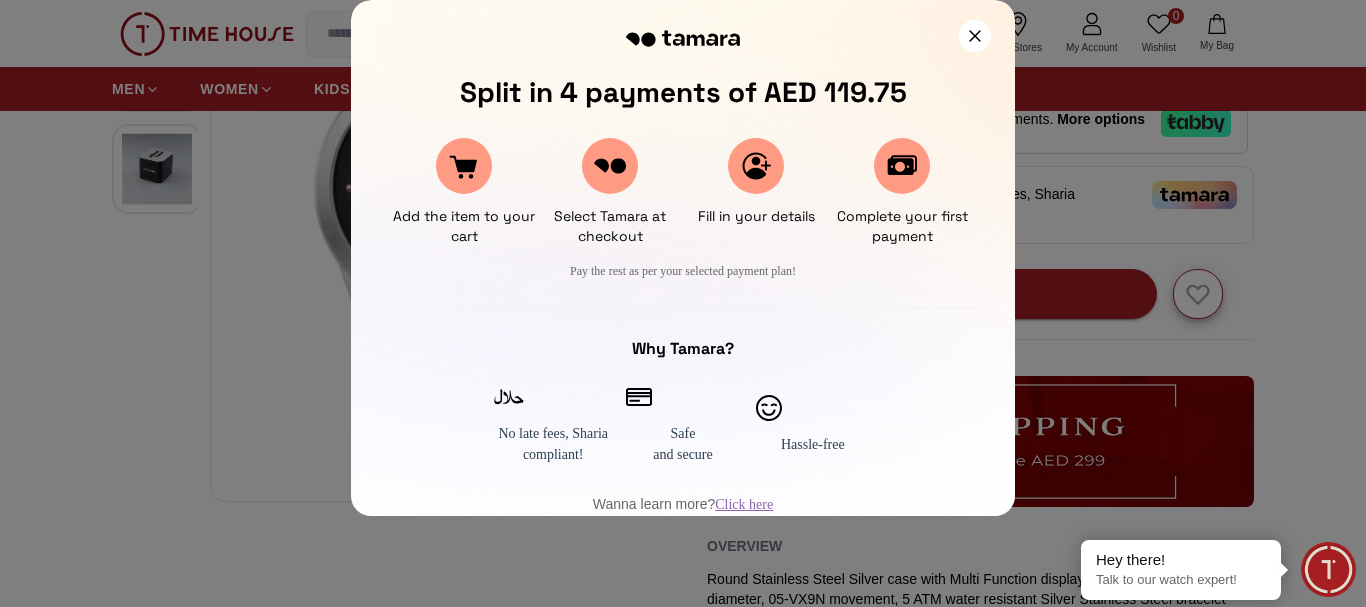 click at bounding box center [683, 303] 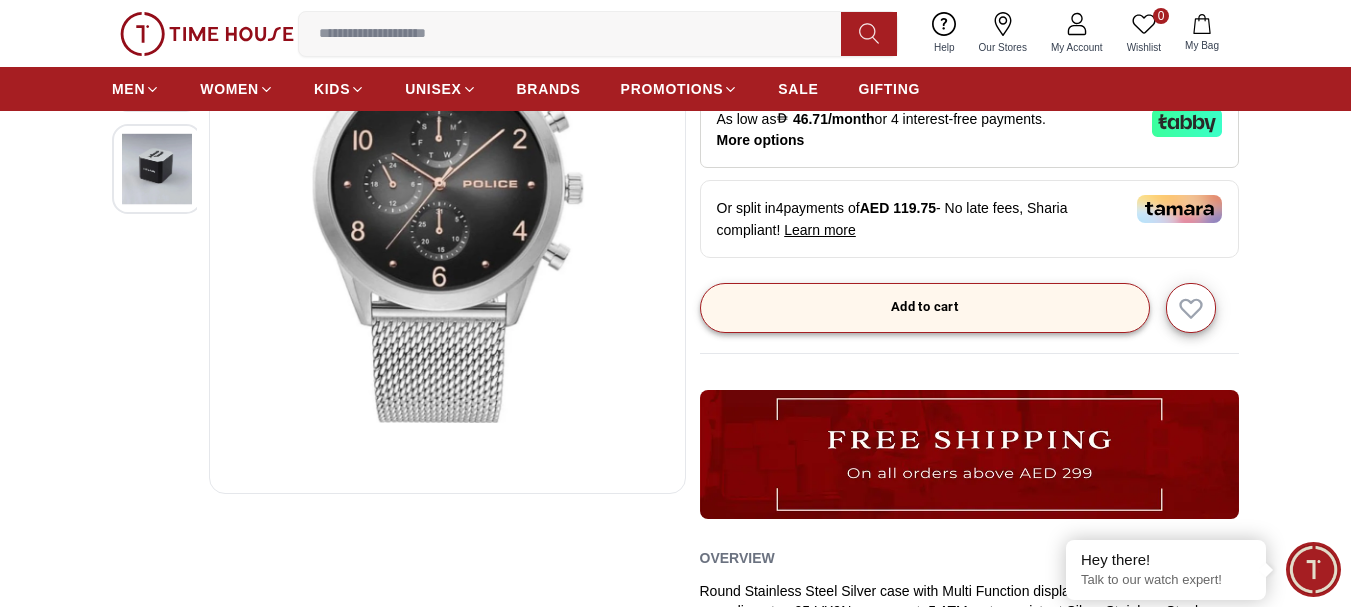 click on "Add to cart" at bounding box center [925, 308] 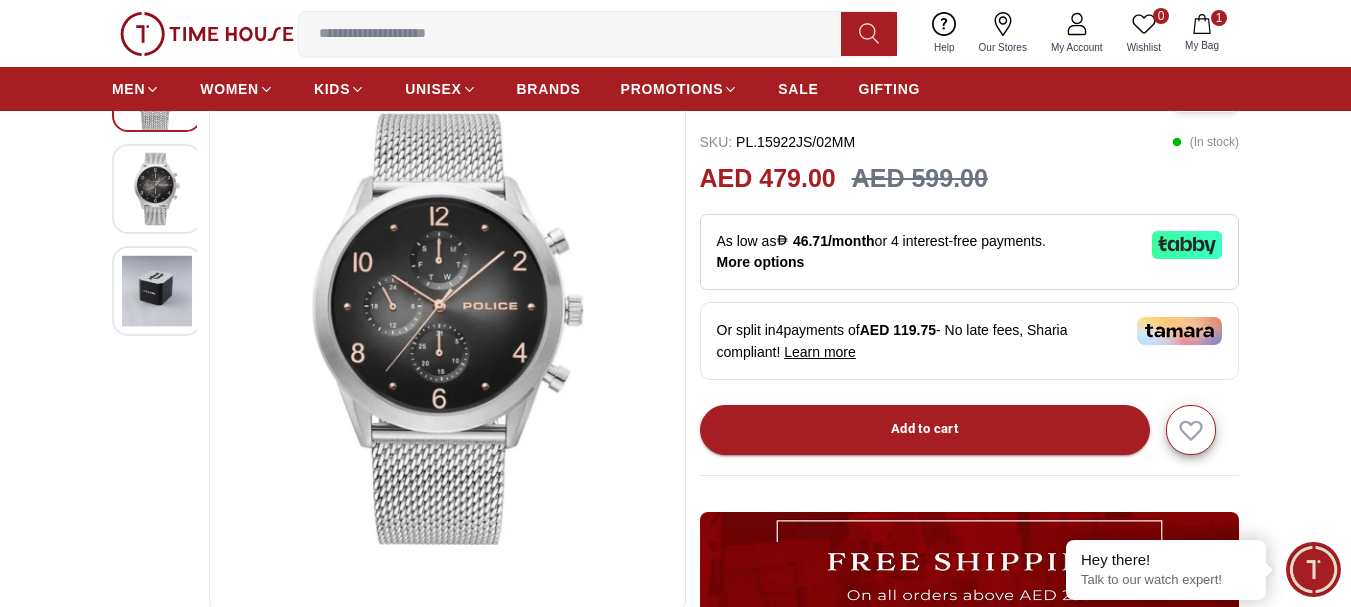 scroll, scrollTop: 0, scrollLeft: 0, axis: both 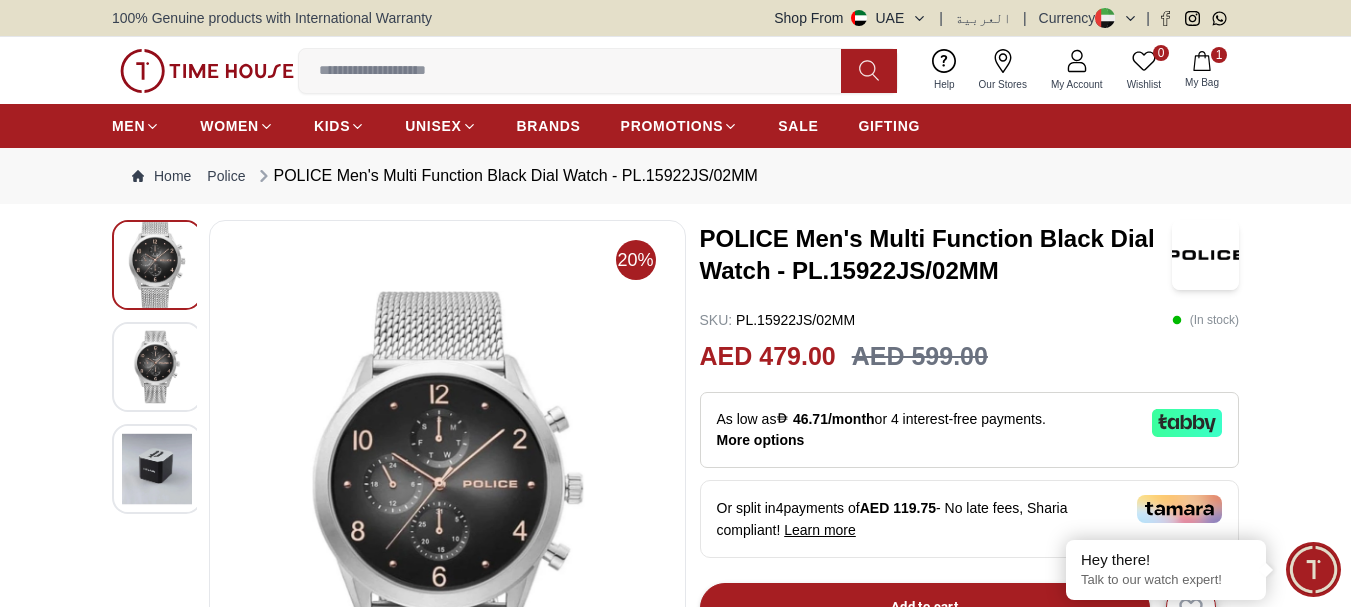 click 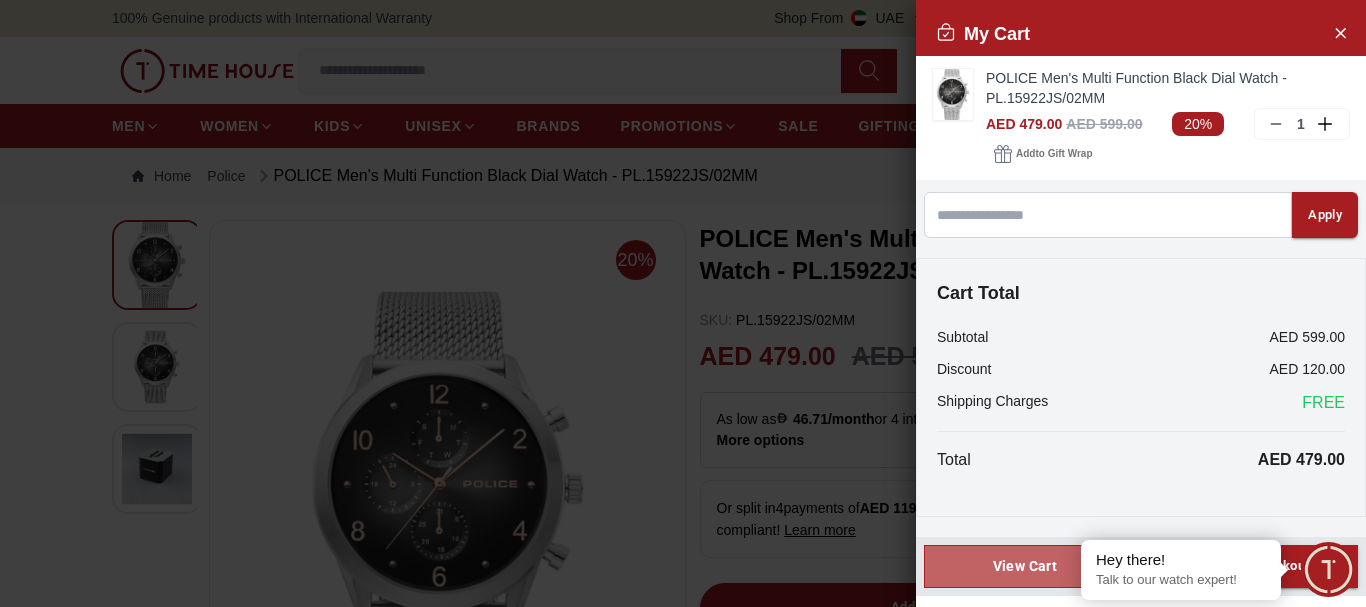 click on "View Cart" at bounding box center (1025, 566) 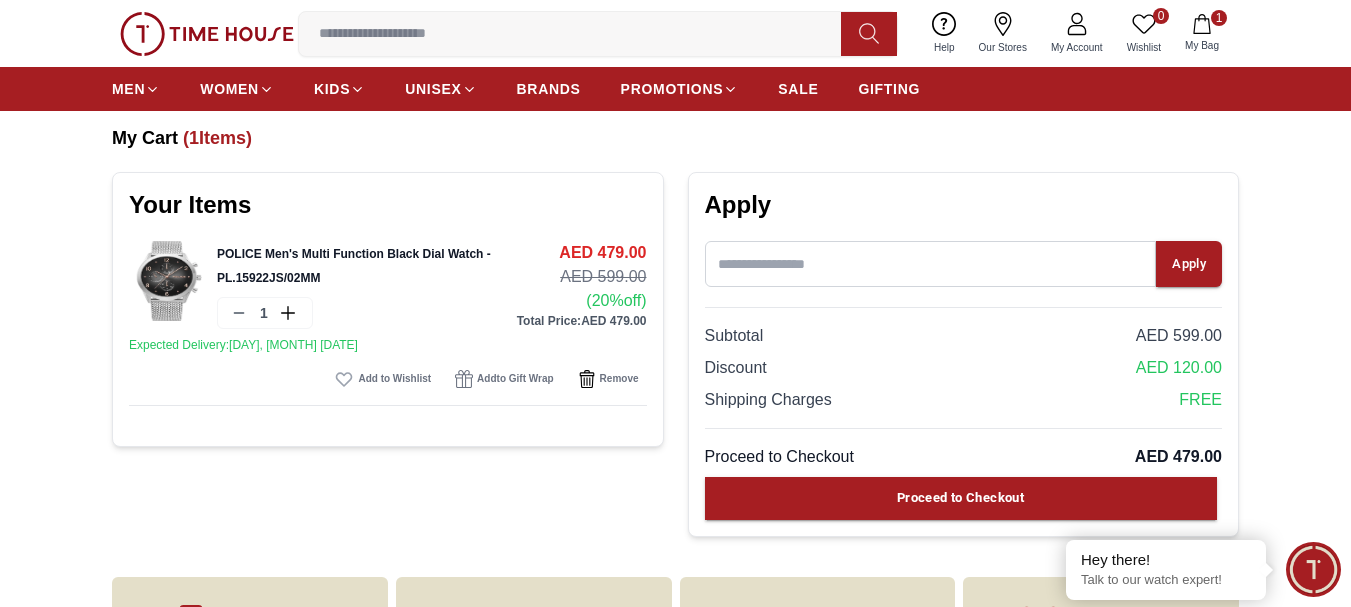 scroll, scrollTop: 0, scrollLeft: 0, axis: both 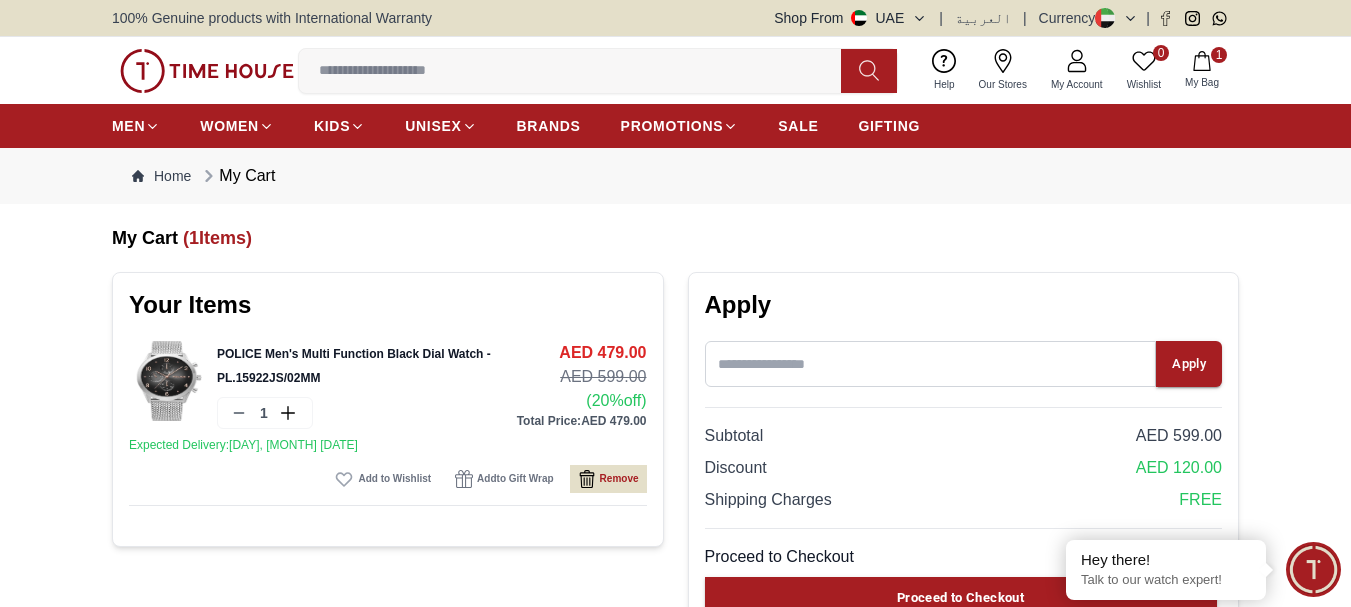 click on "Remove" at bounding box center [619, 479] 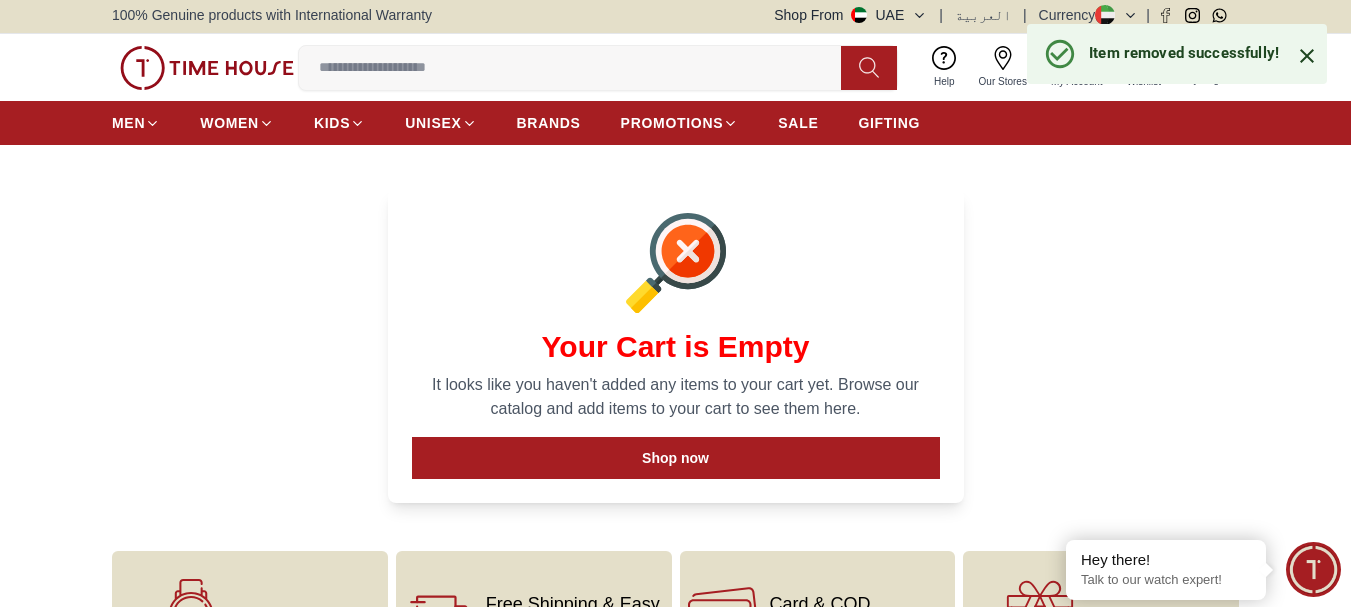 scroll, scrollTop: 0, scrollLeft: 0, axis: both 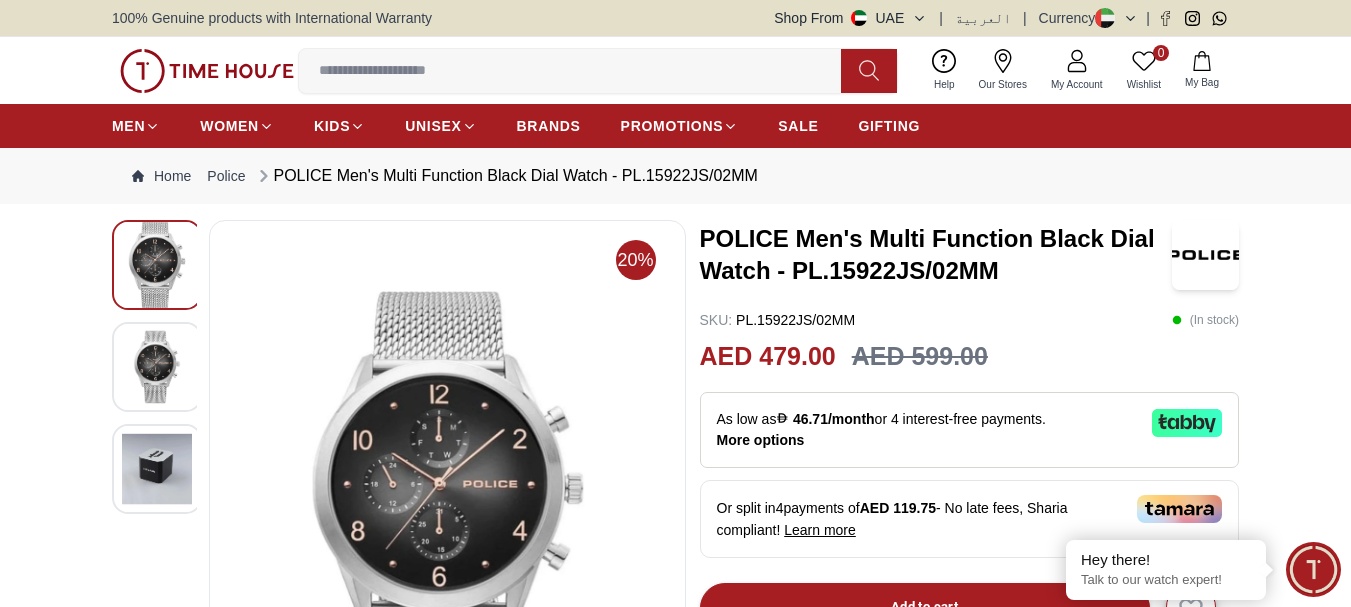 click at bounding box center (157, 366) 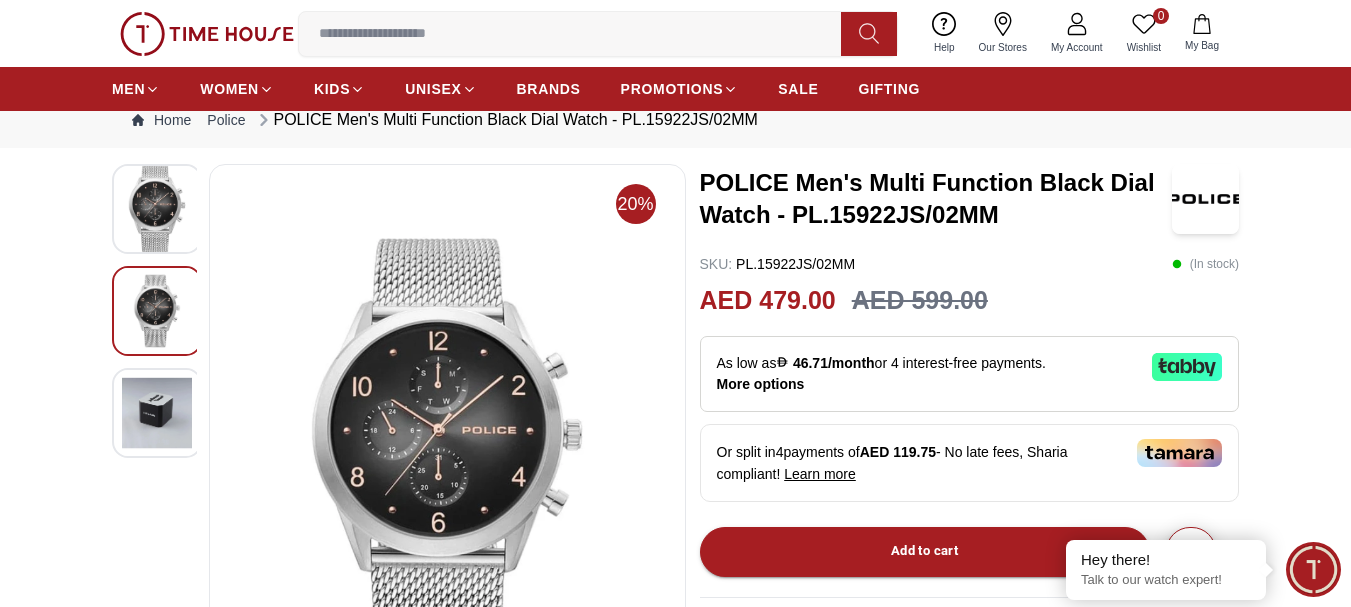 scroll, scrollTop: 100, scrollLeft: 0, axis: vertical 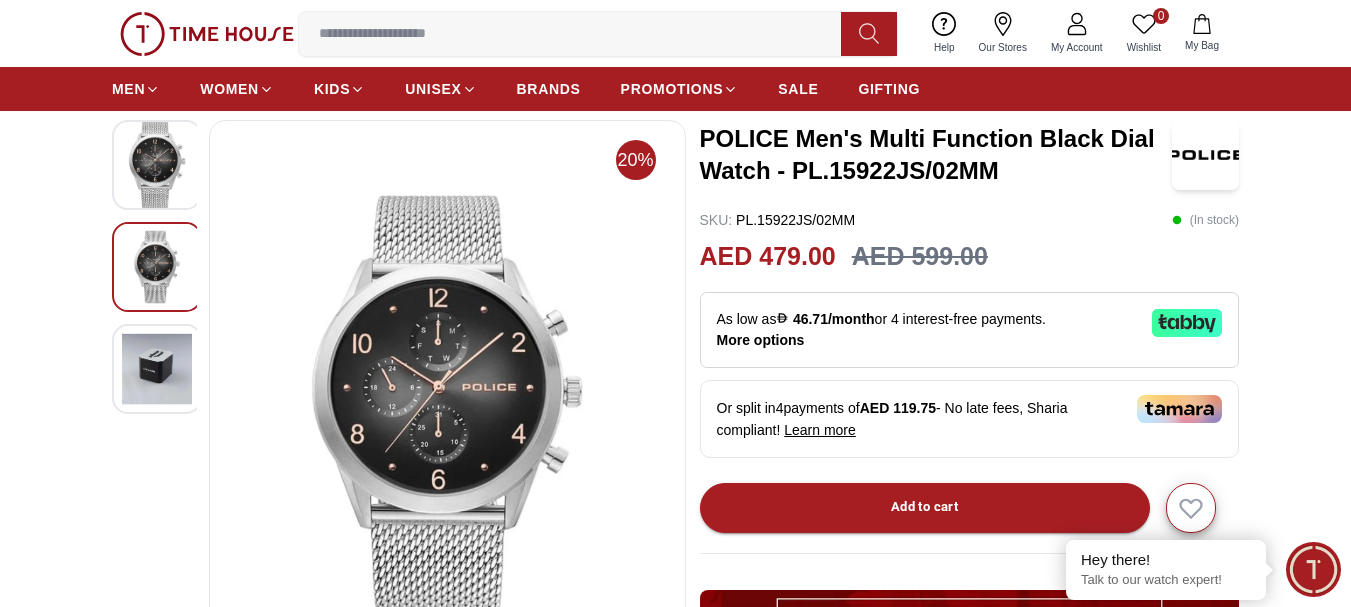 click at bounding box center (448, 420) 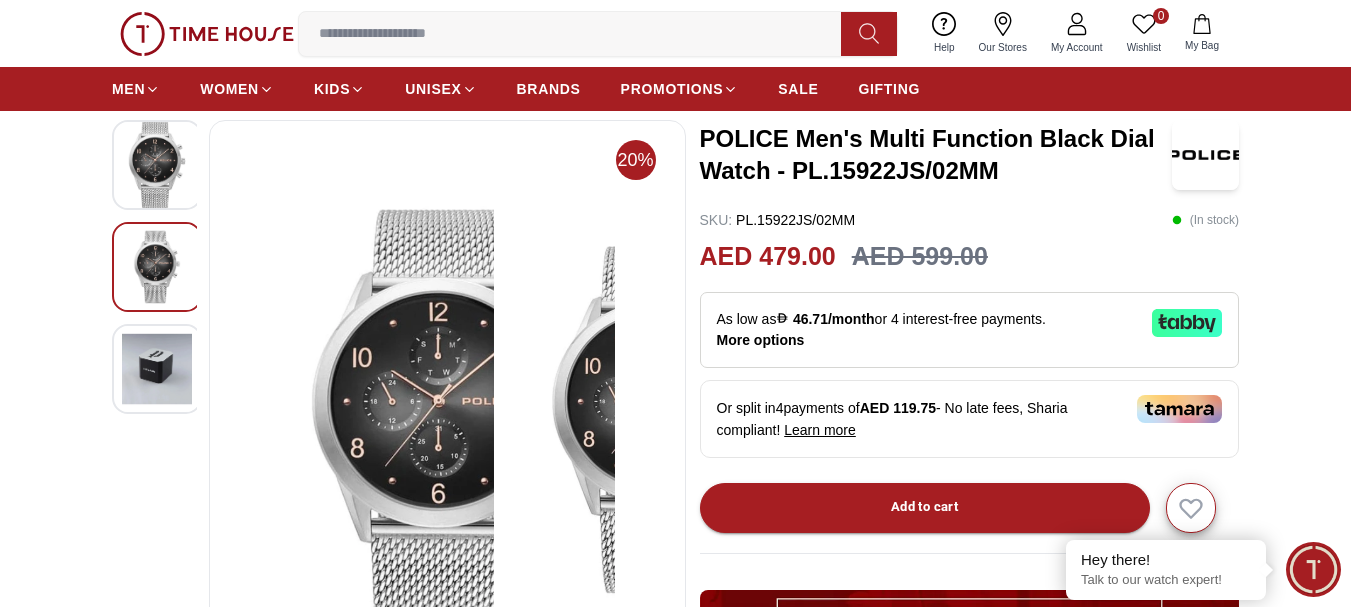 click at bounding box center [316, 420] 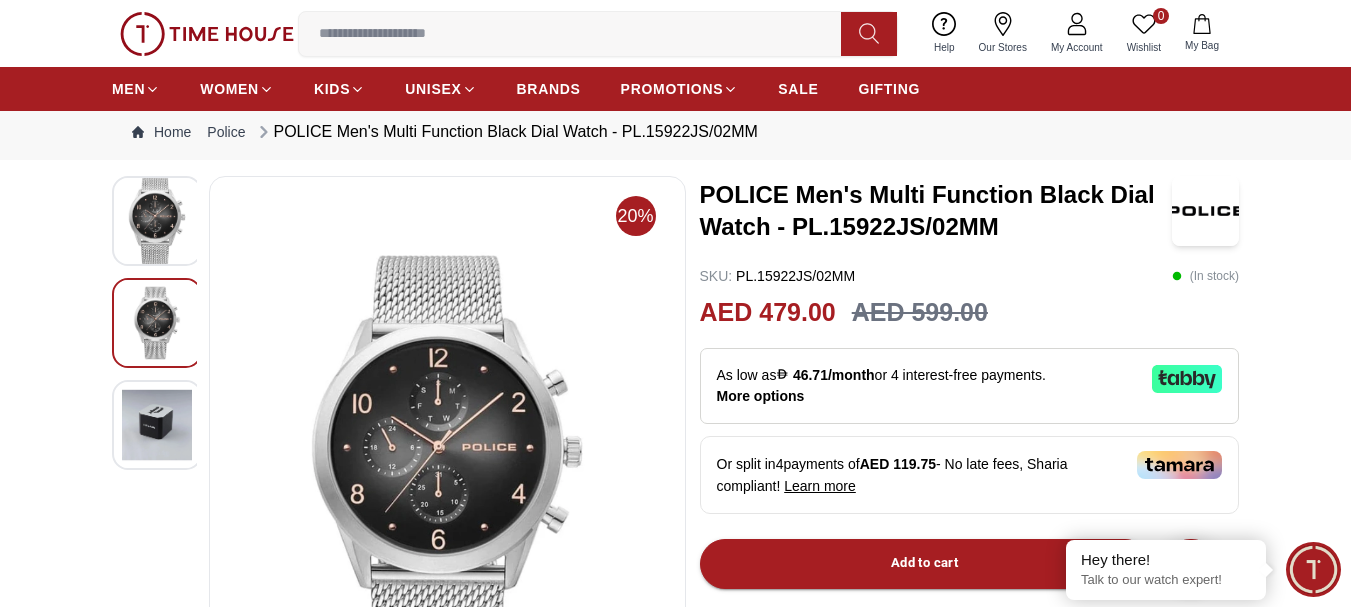 scroll, scrollTop: 0, scrollLeft: 0, axis: both 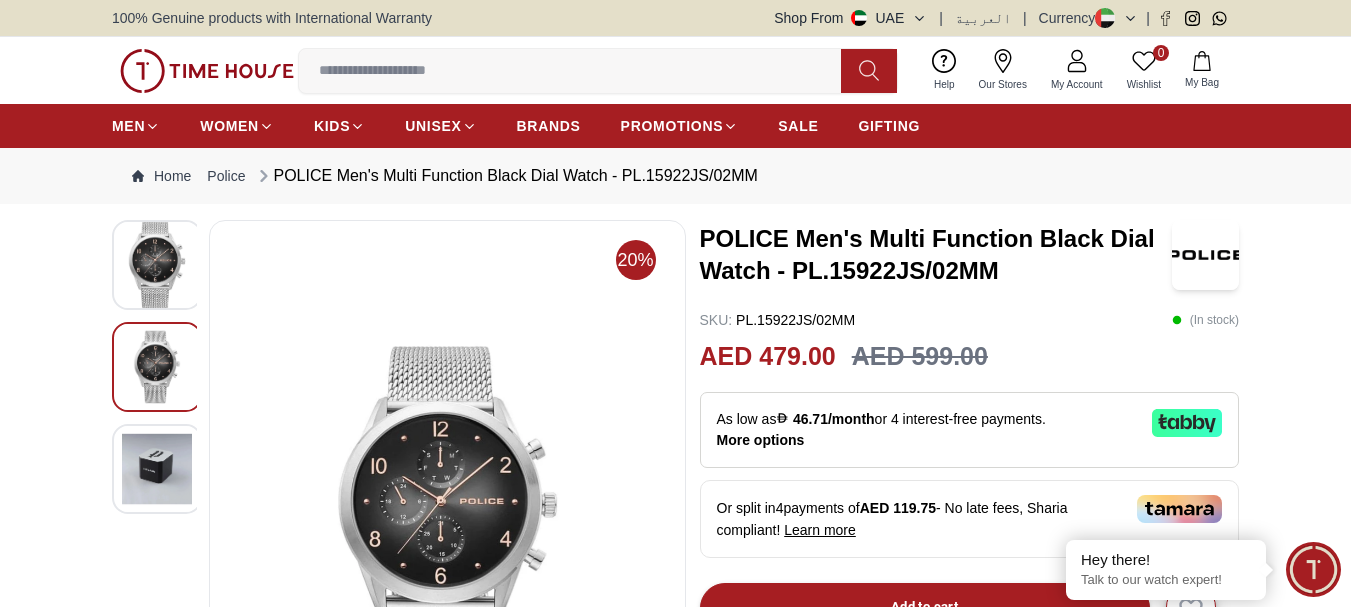 click 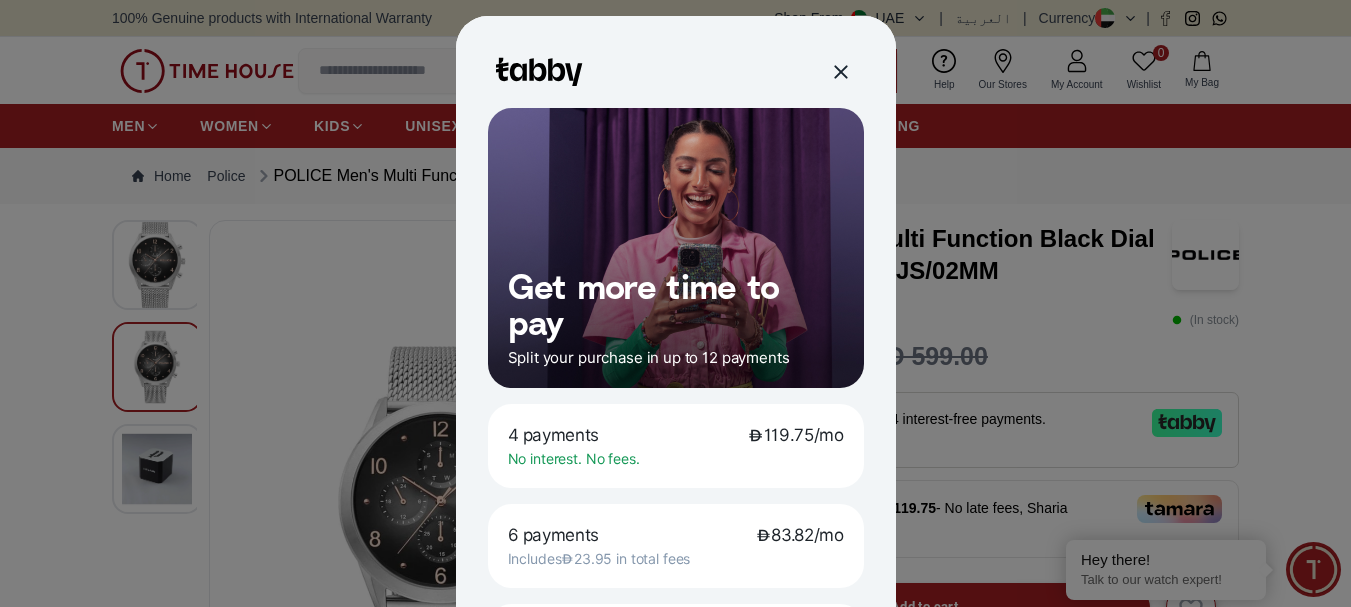 click on "4 payments" at bounding box center (554, 435) 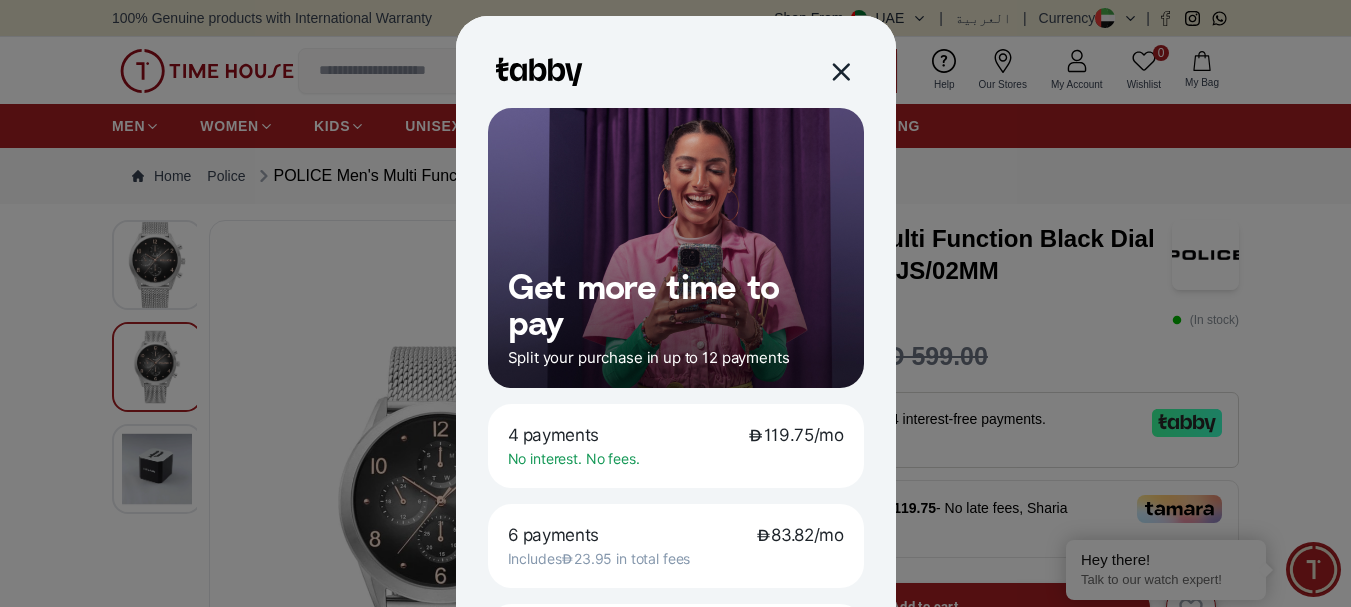 click at bounding box center [839, 71] 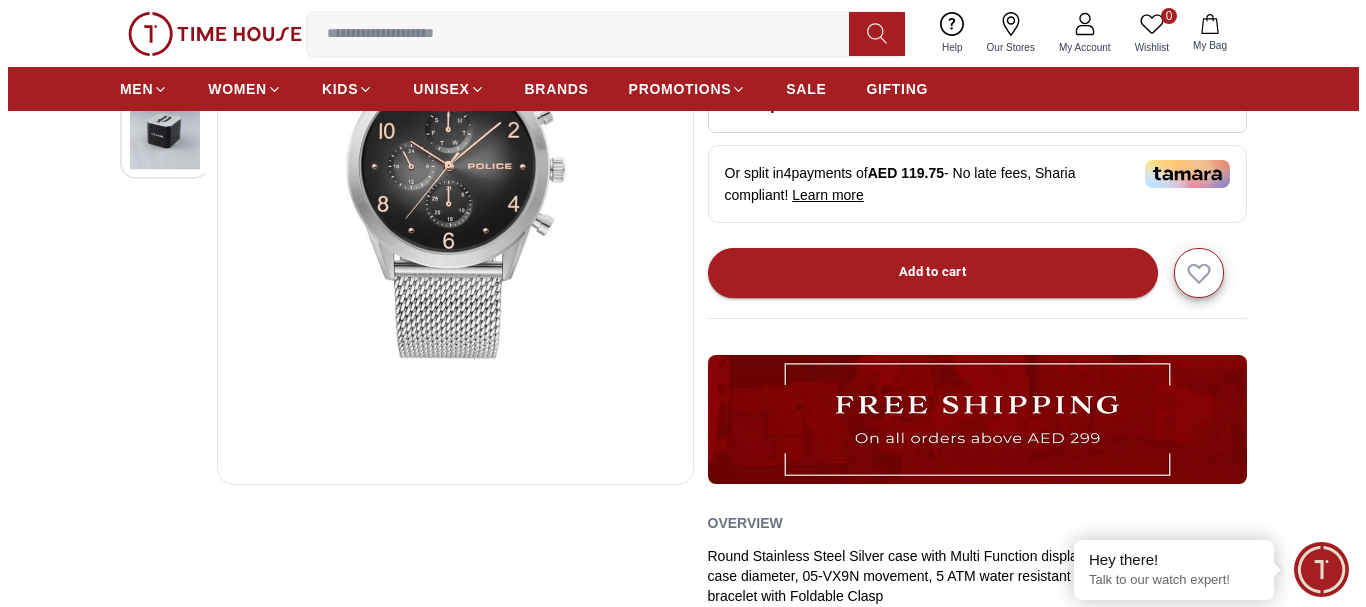 scroll, scrollTop: 300, scrollLeft: 0, axis: vertical 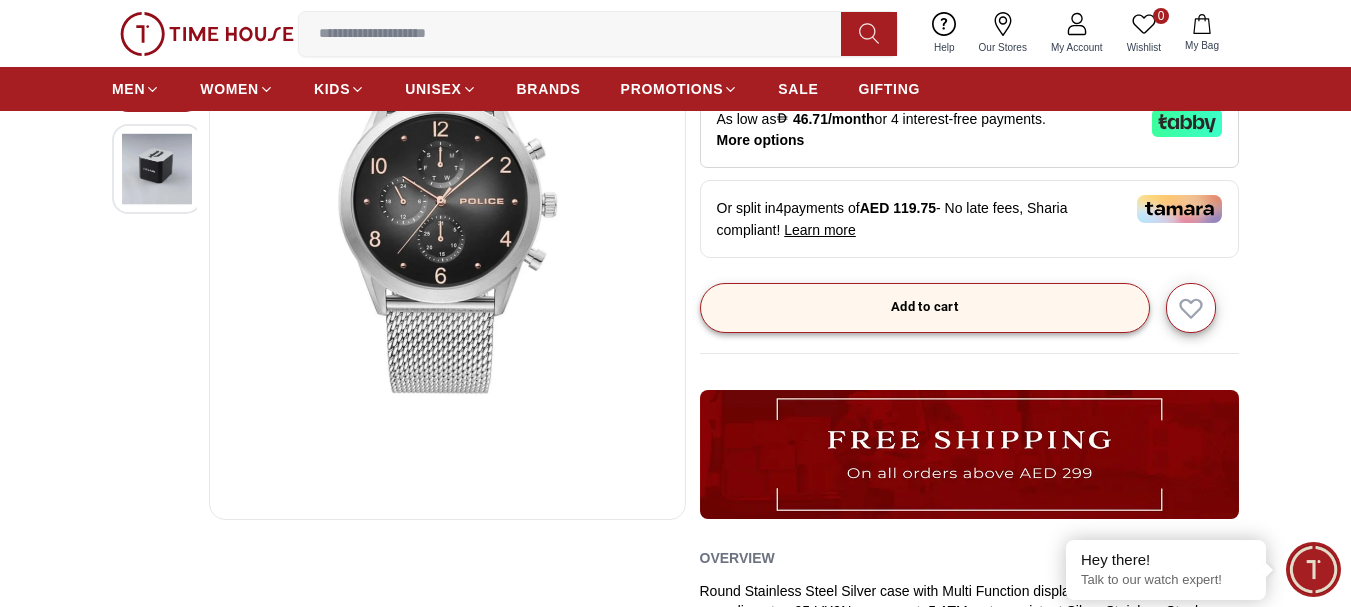 click on "Add to cart" at bounding box center (925, 308) 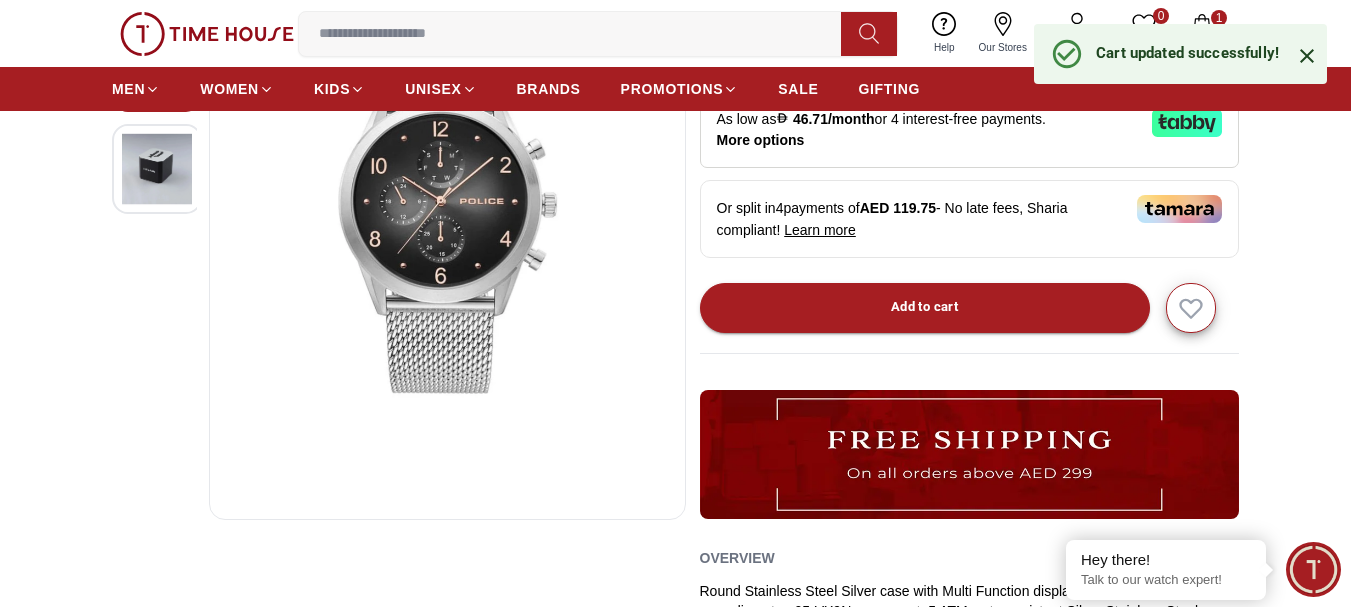 click 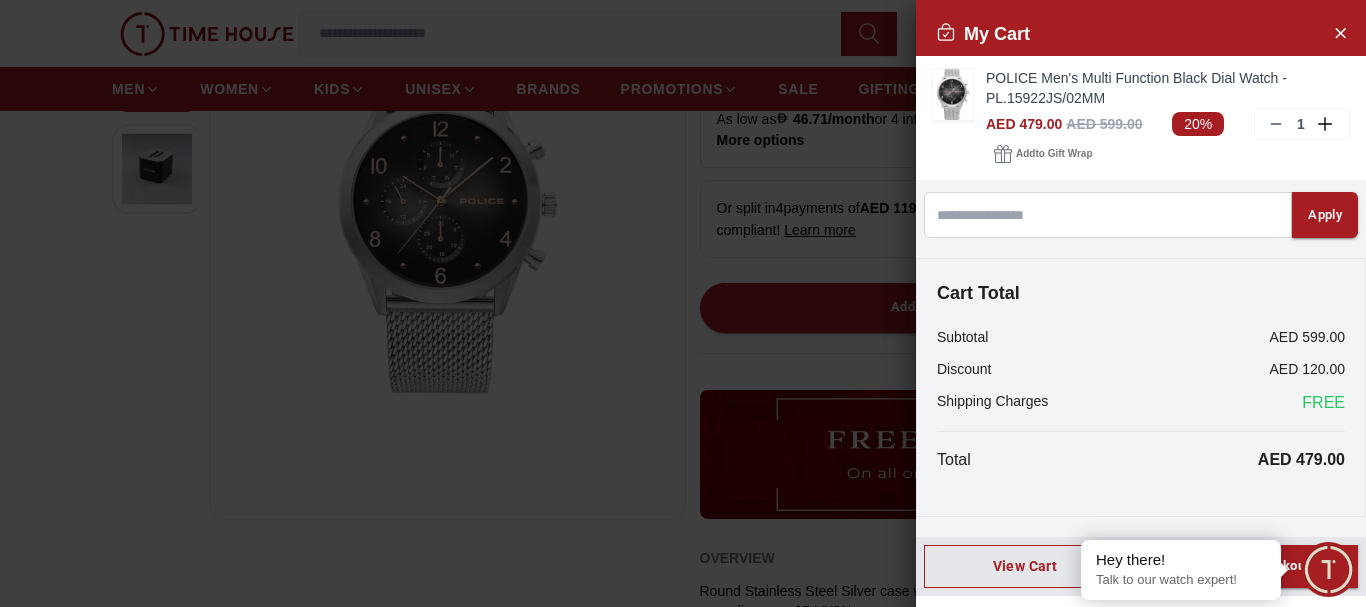 click at bounding box center (1328, 569) 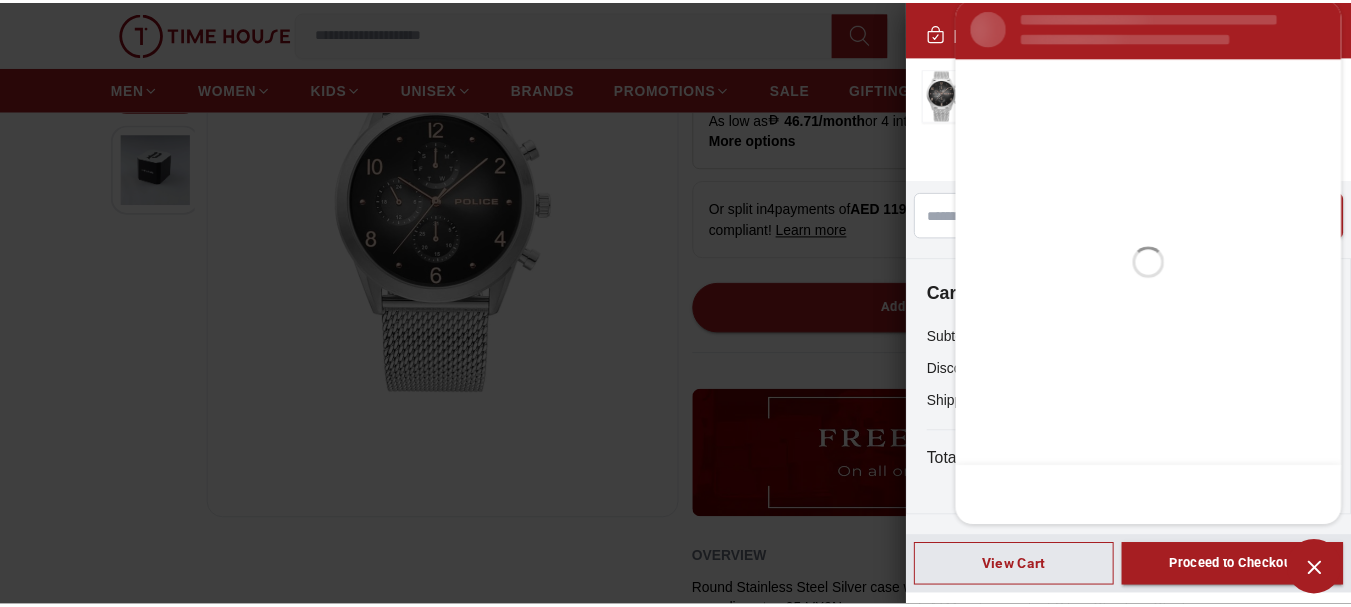 scroll, scrollTop: 0, scrollLeft: 0, axis: both 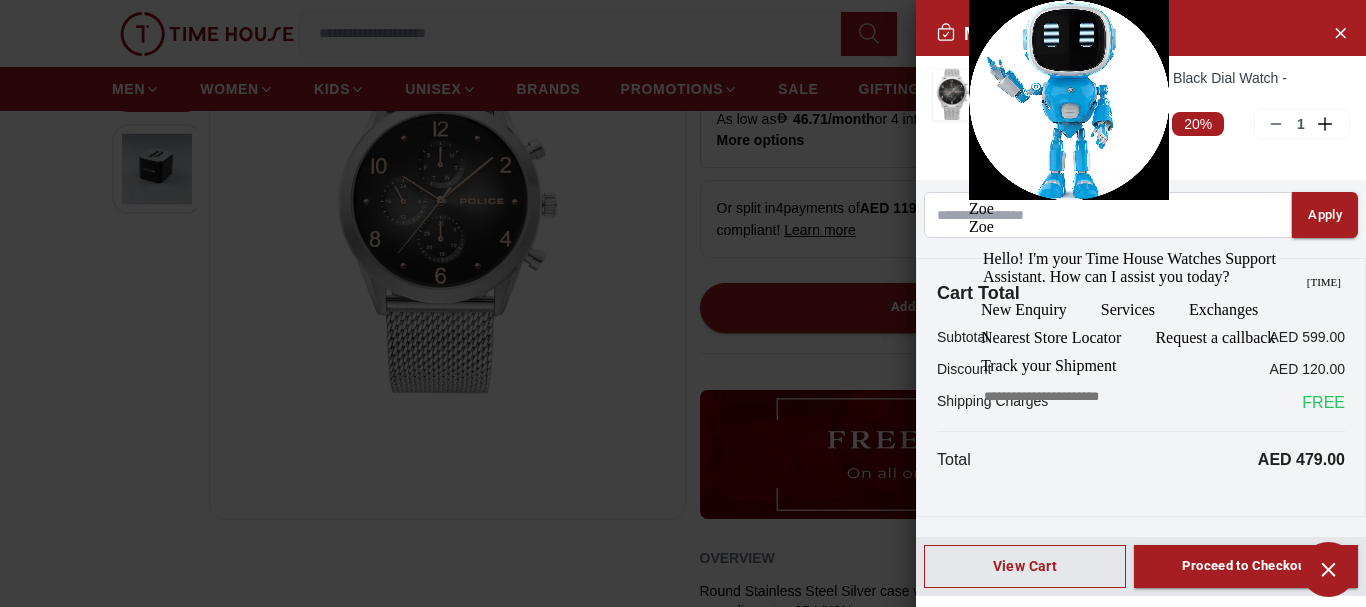 click at bounding box center (1328, 569) 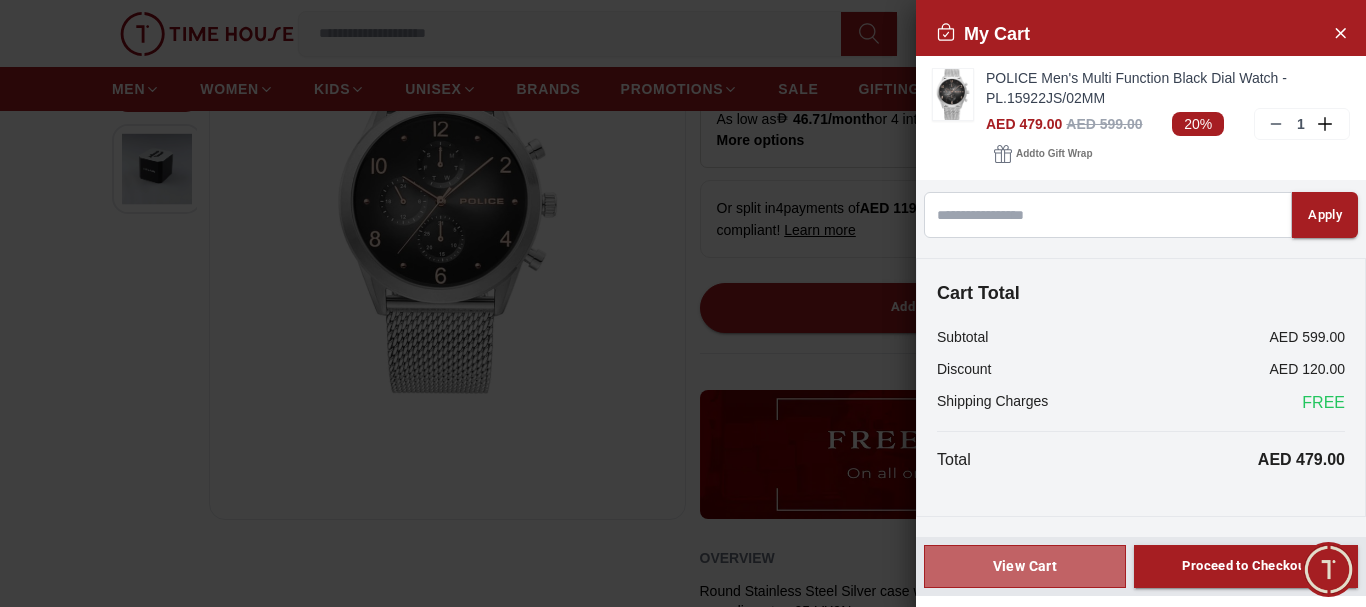 click on "View Cart" at bounding box center (1025, 566) 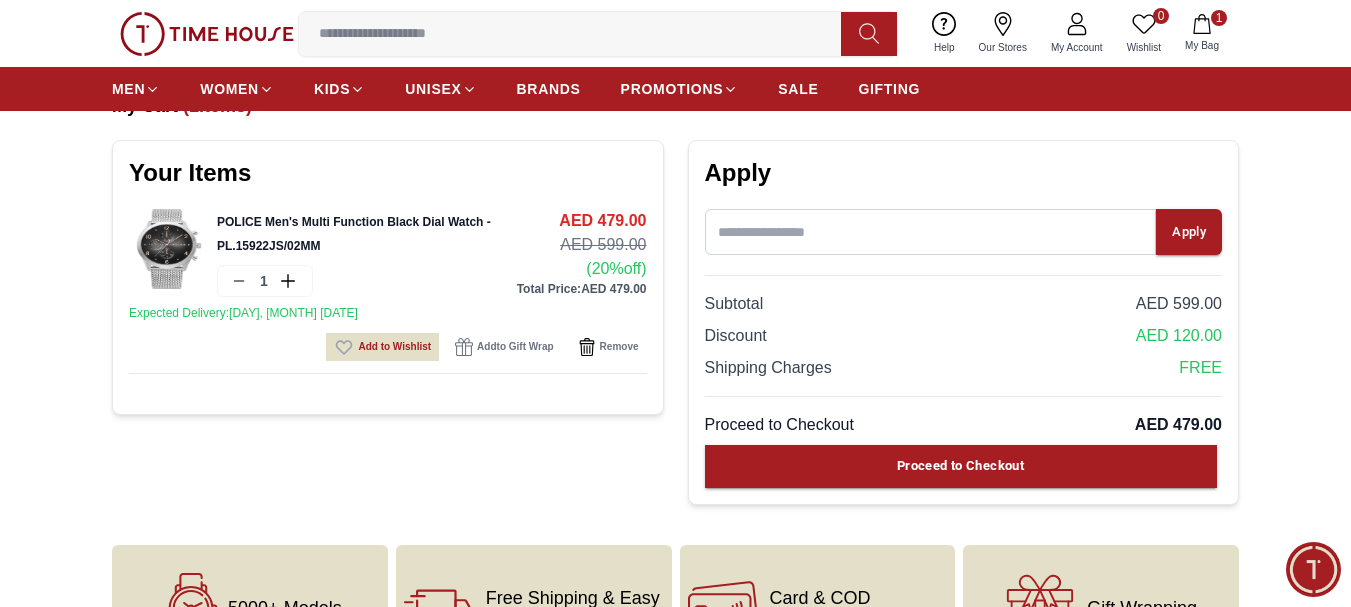 scroll, scrollTop: 111, scrollLeft: 0, axis: vertical 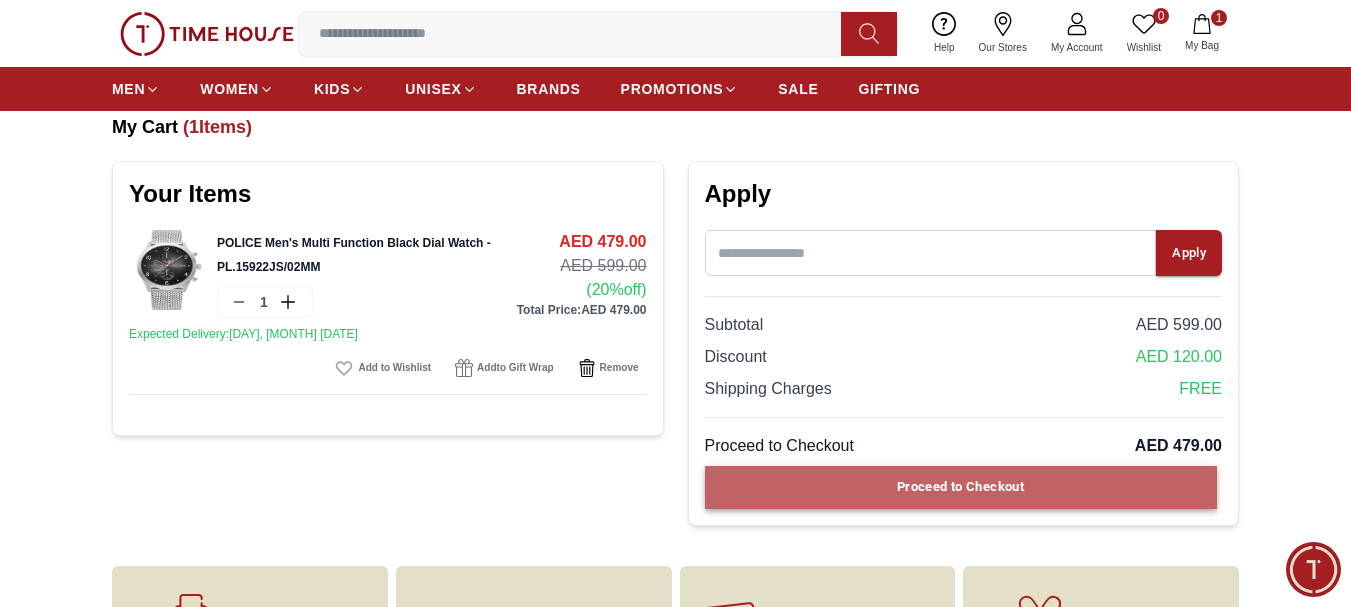 click on "Proceed to Checkout" at bounding box center [960, 487] 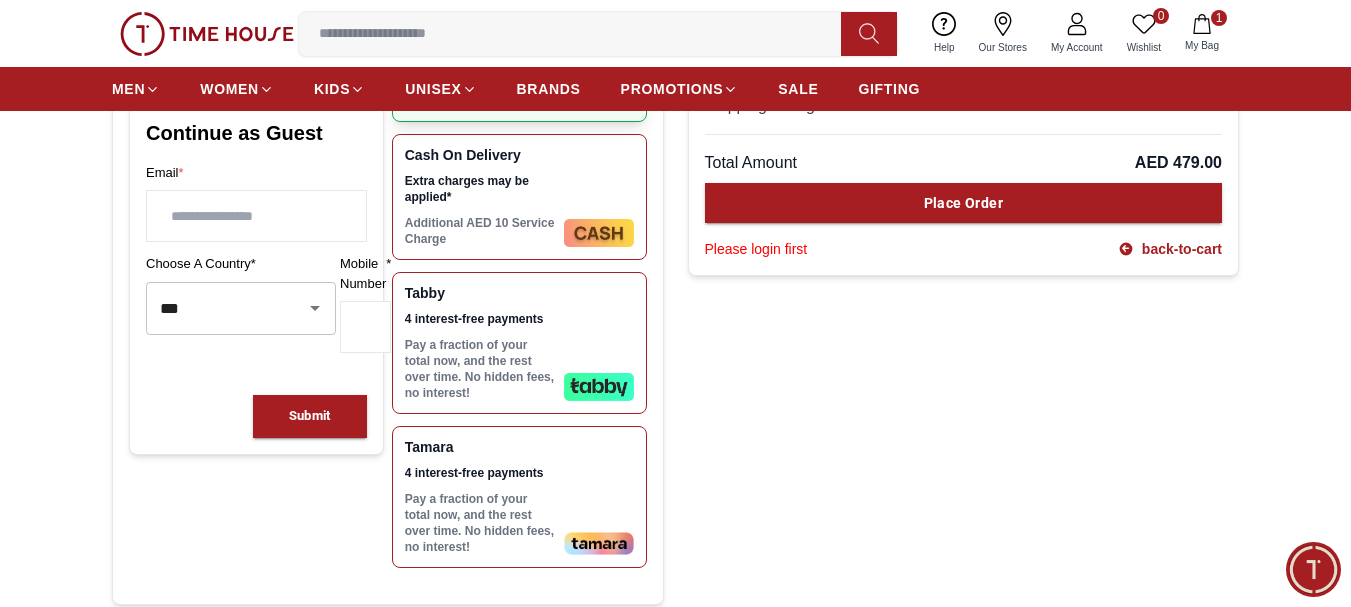 scroll, scrollTop: 400, scrollLeft: 0, axis: vertical 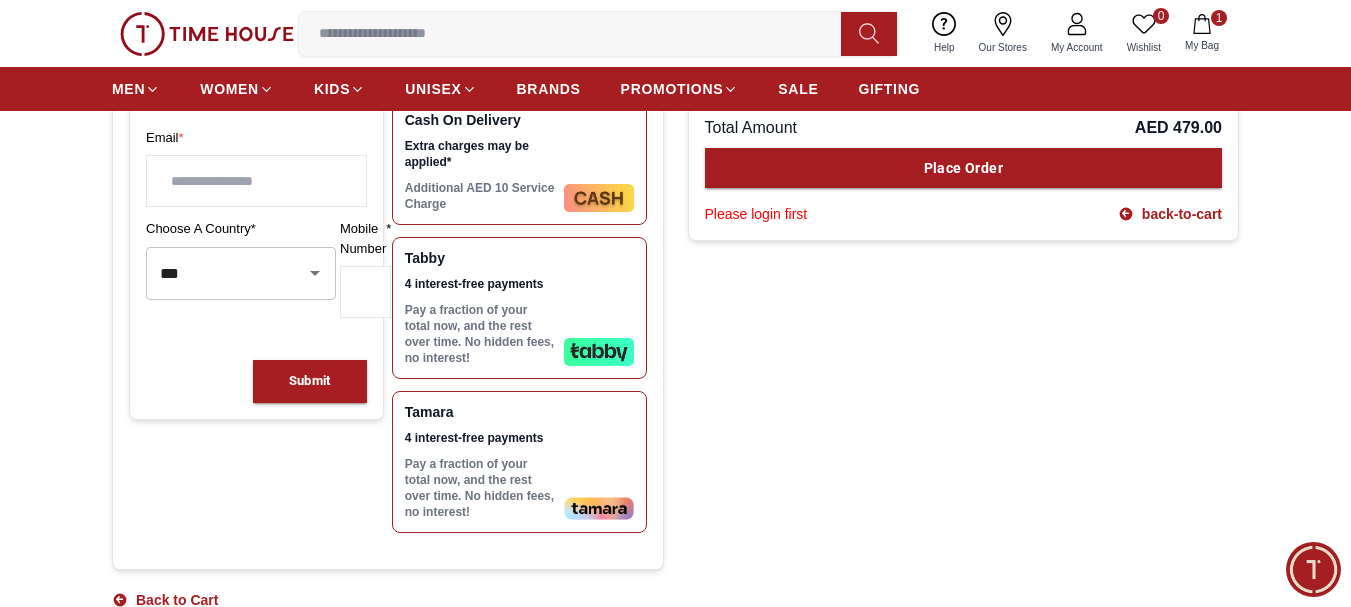 click on "[PERSON] 4 interest-free payments Pay a fraction of your total now, and the rest over time. No hidden fees, no interest!" at bounding box center (519, 462) 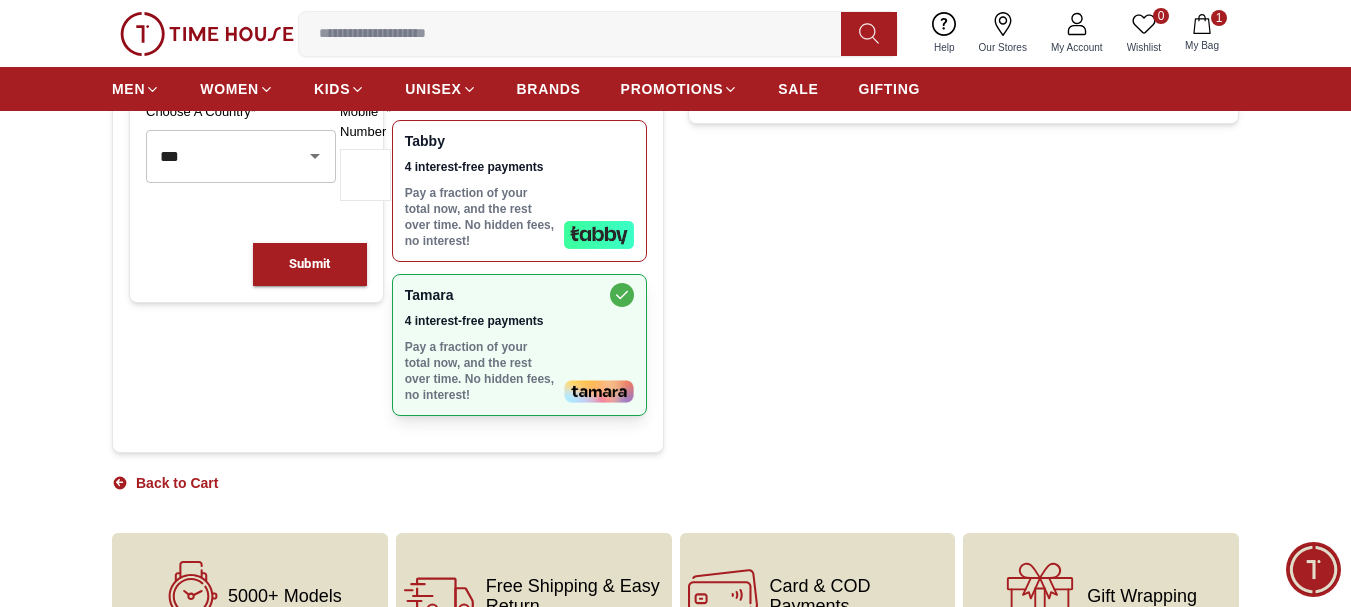 scroll, scrollTop: 400, scrollLeft: 0, axis: vertical 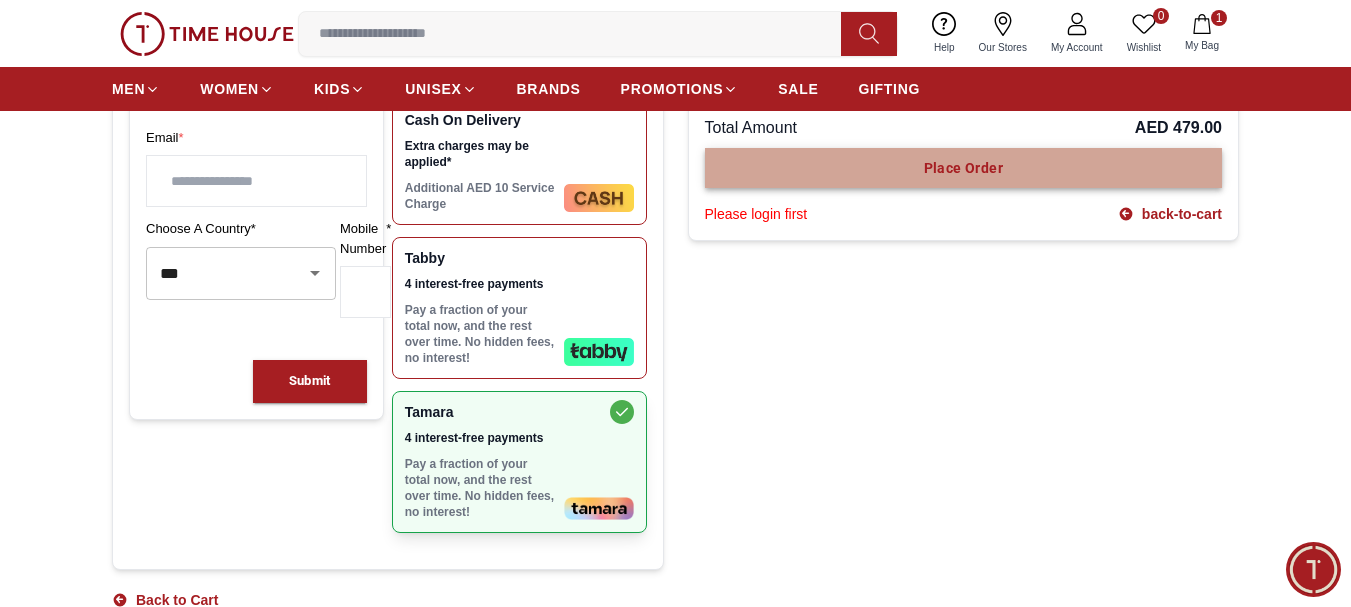click on "Place Order" at bounding box center [964, 168] 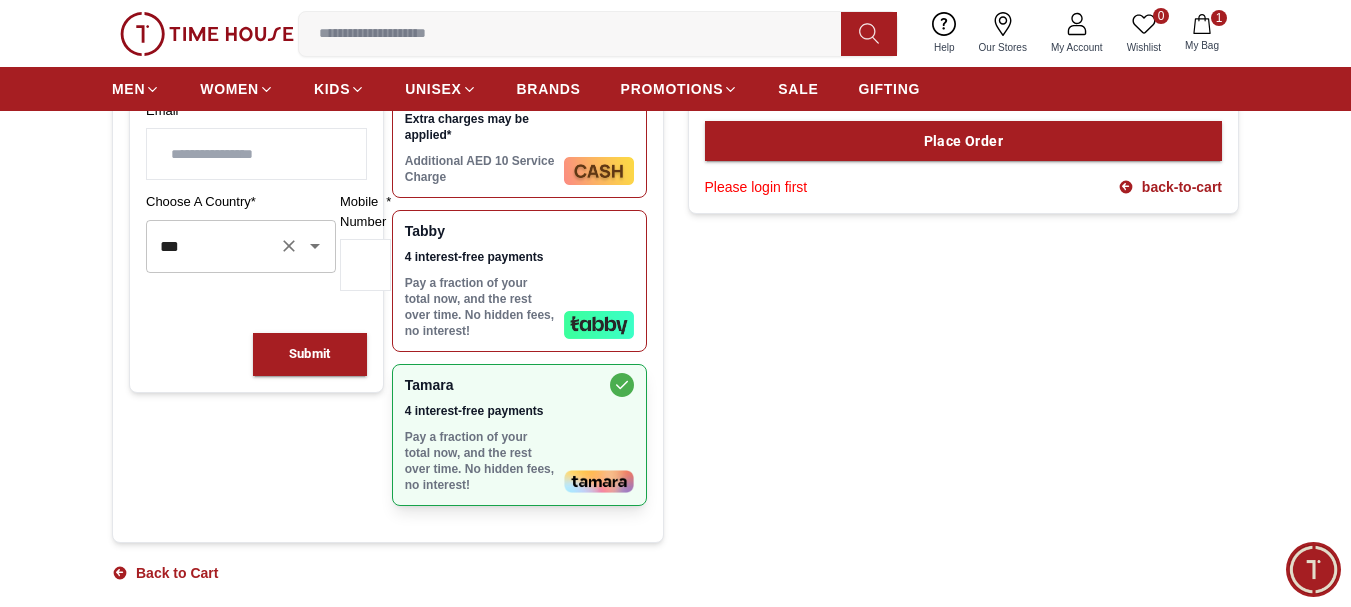 scroll, scrollTop: 600, scrollLeft: 0, axis: vertical 